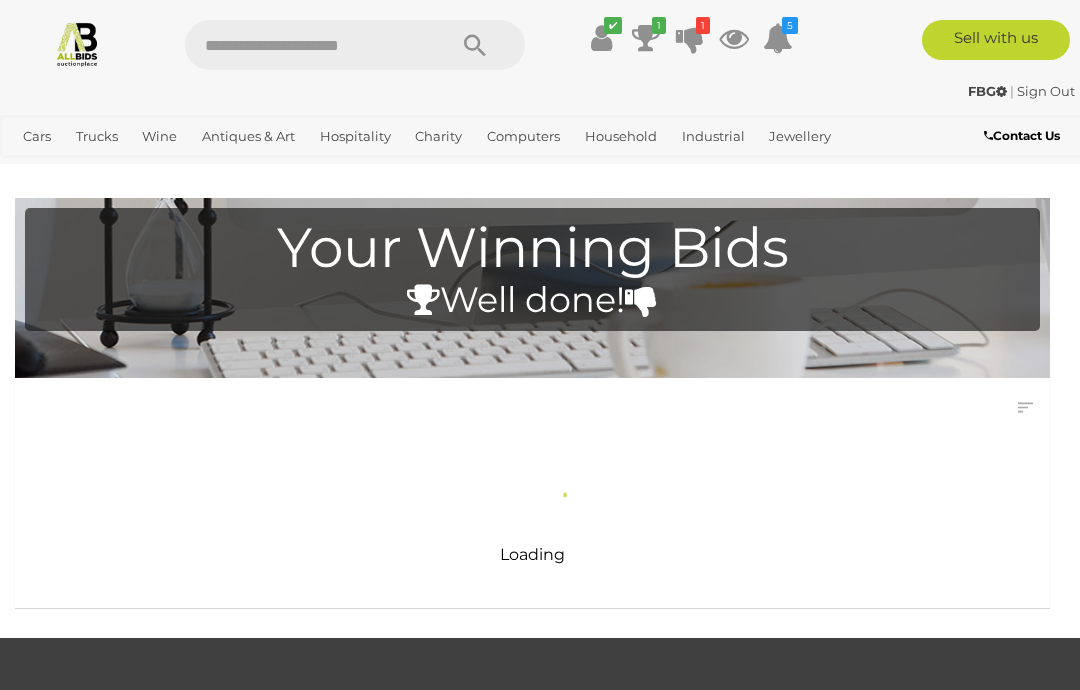 scroll, scrollTop: 0, scrollLeft: 0, axis: both 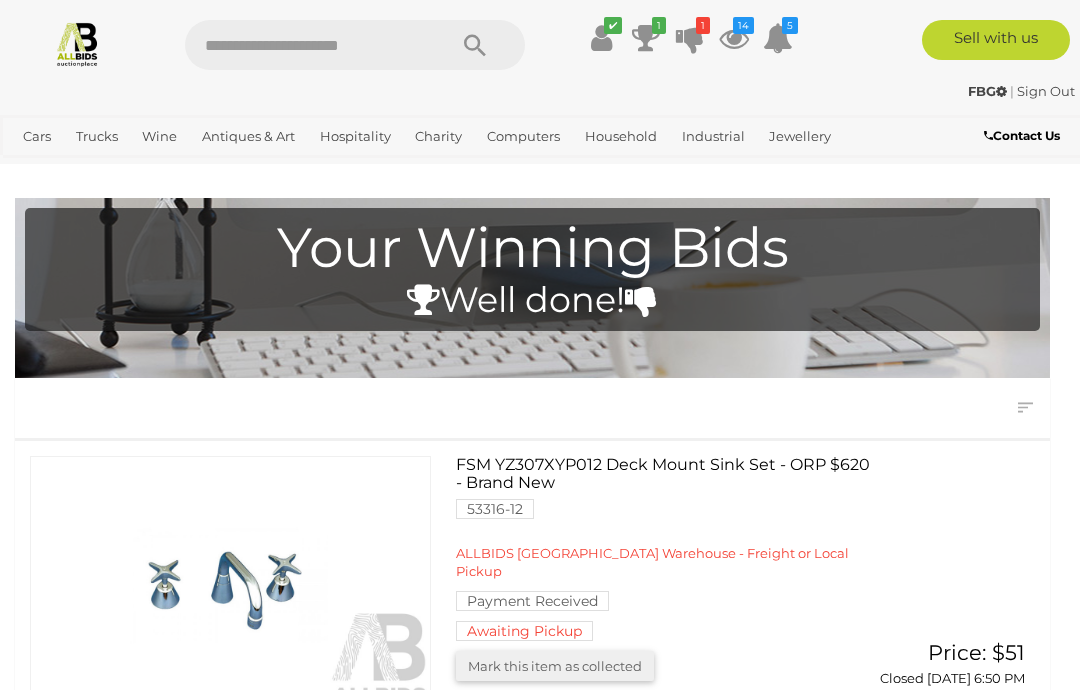 click on "Auctions" at bounding box center (0, 0) 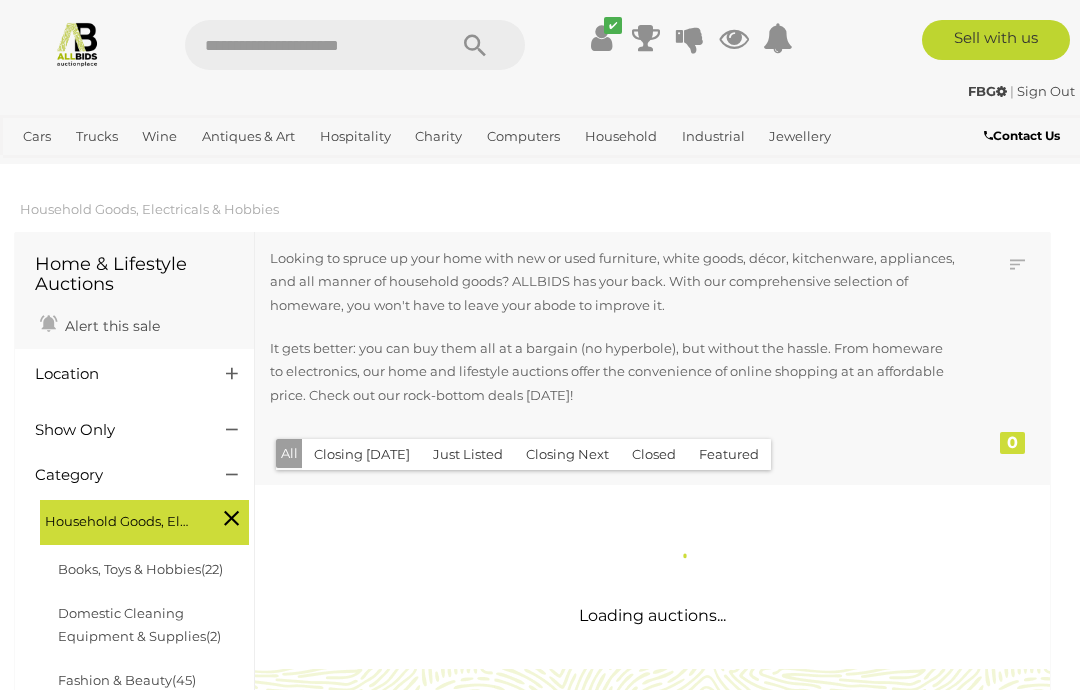 scroll, scrollTop: 0, scrollLeft: 0, axis: both 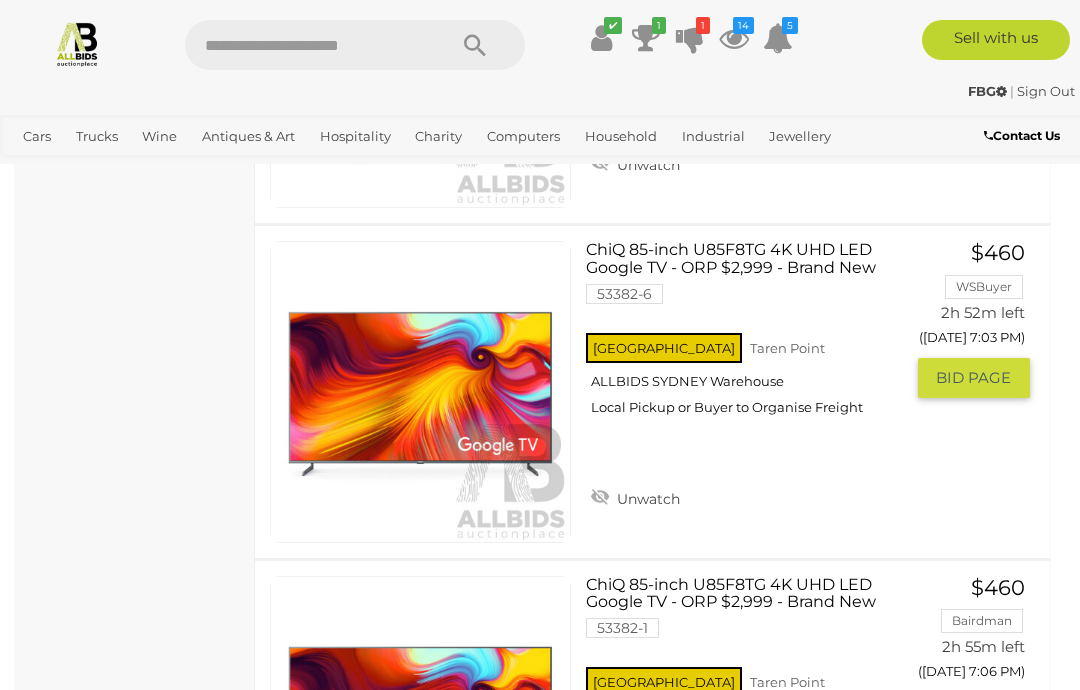 click on "BID PAGE" at bounding box center [973, 378] 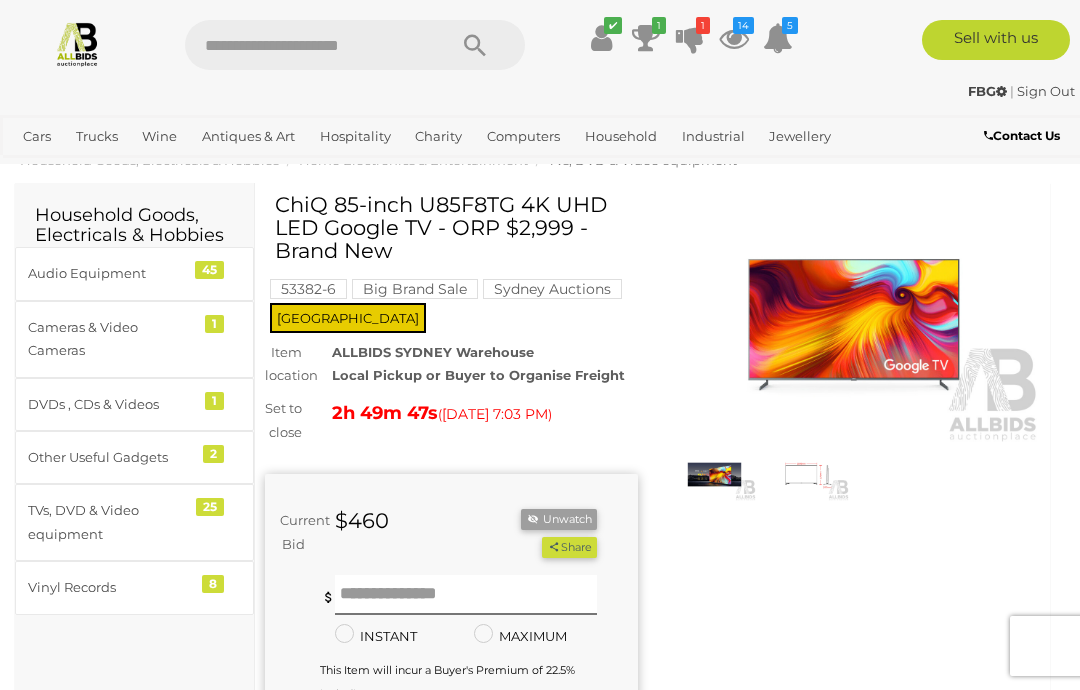 scroll, scrollTop: 0, scrollLeft: 0, axis: both 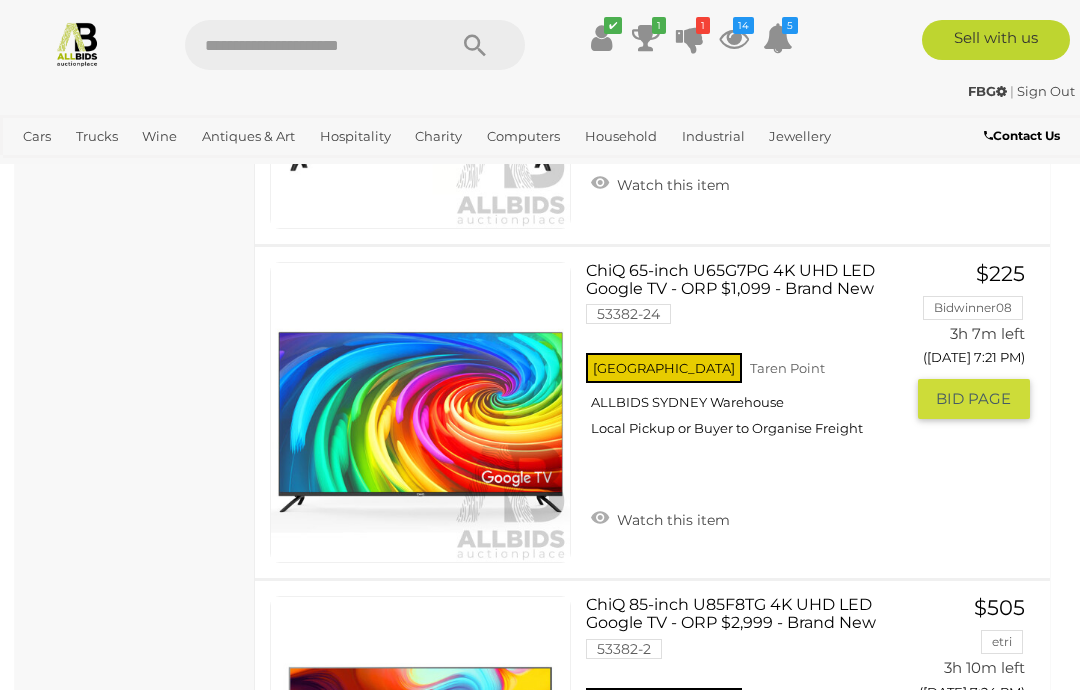 click on "Watch this item" at bounding box center (660, 518) 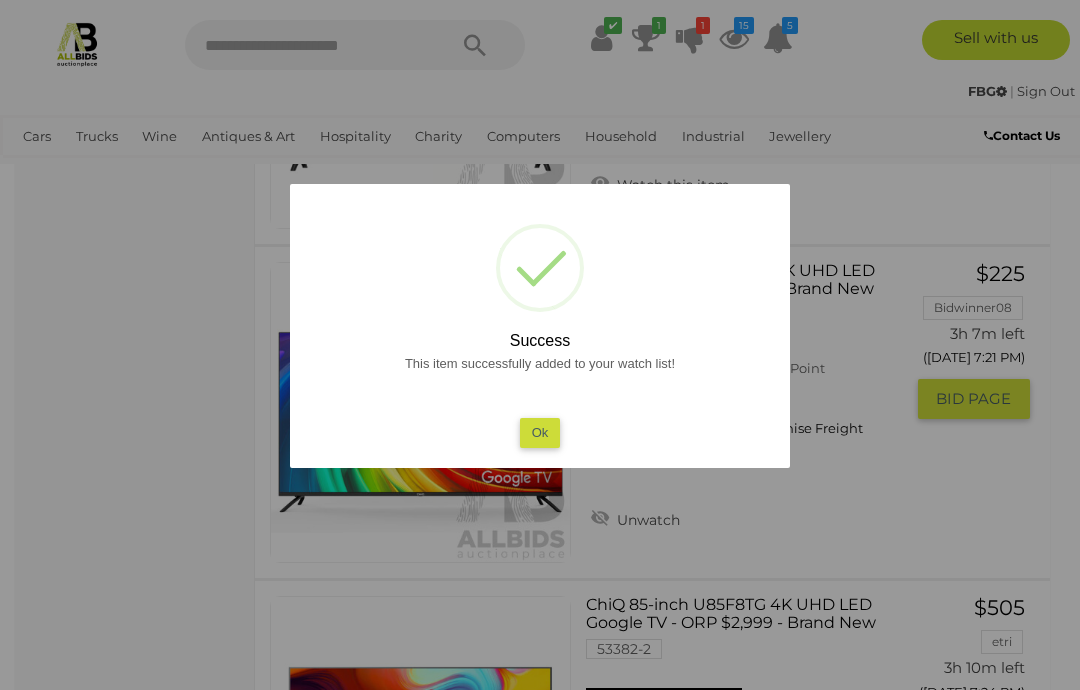 click on "Ok" at bounding box center (540, 432) 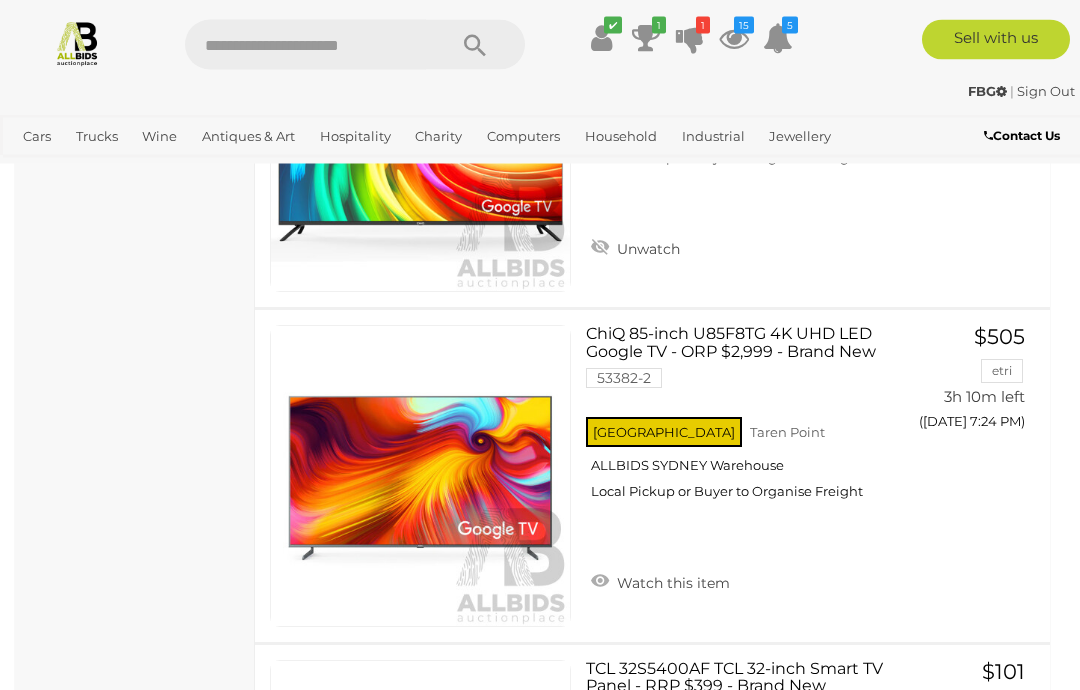 scroll, scrollTop: 4236, scrollLeft: 0, axis: vertical 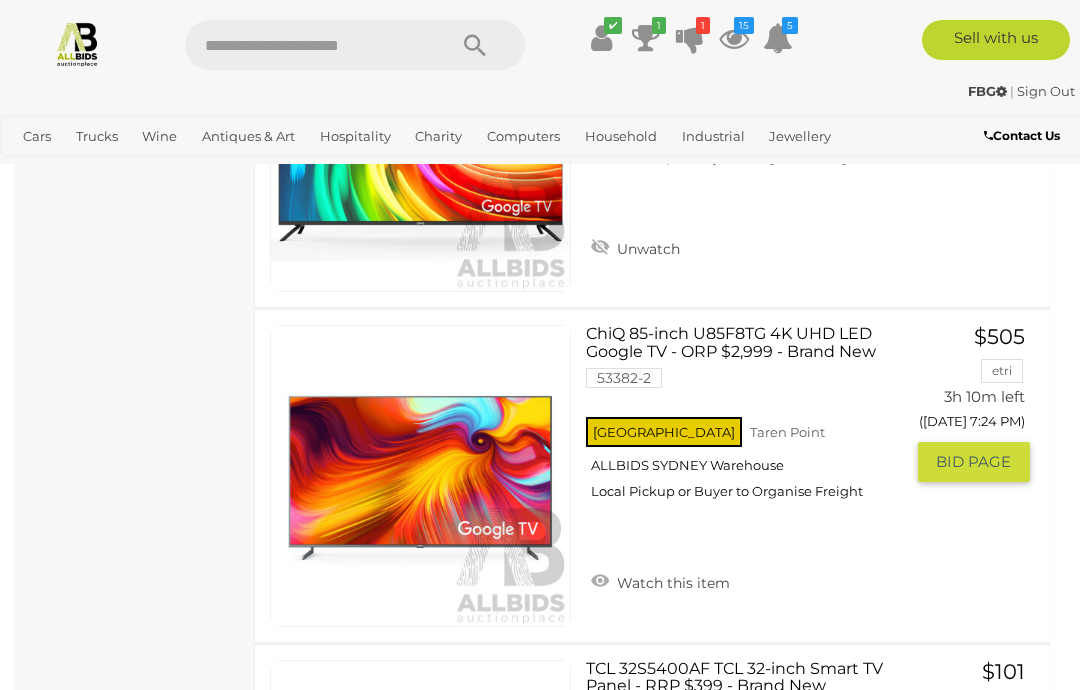 click on "Watch this item" at bounding box center [660, 581] 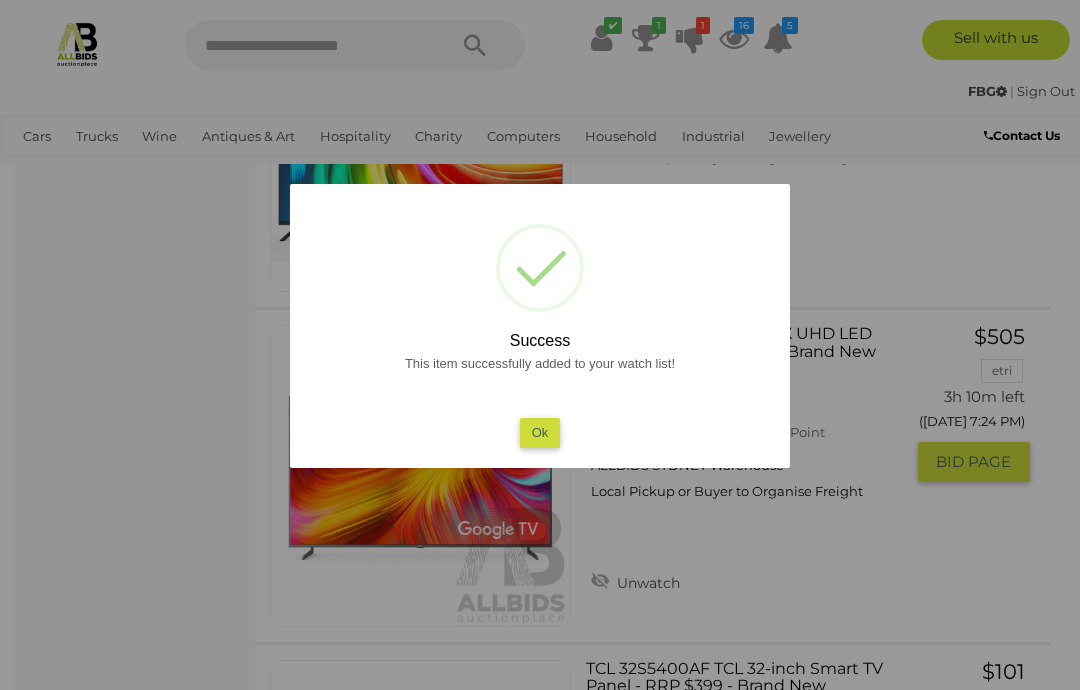 click on "Ok" at bounding box center [540, 432] 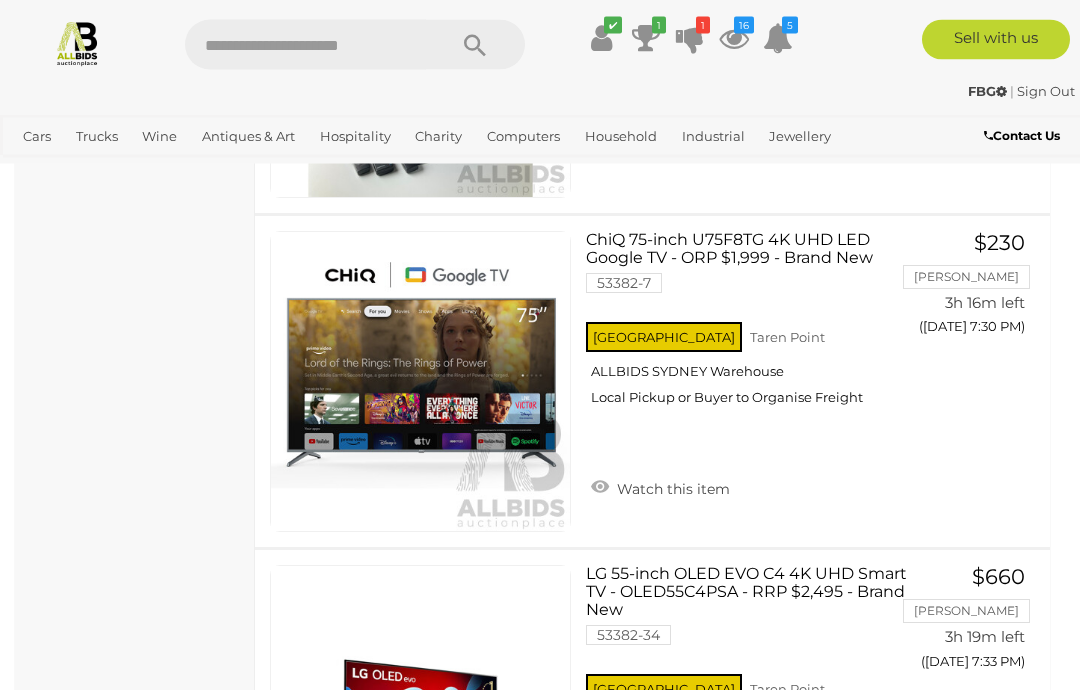 scroll, scrollTop: 5333, scrollLeft: 0, axis: vertical 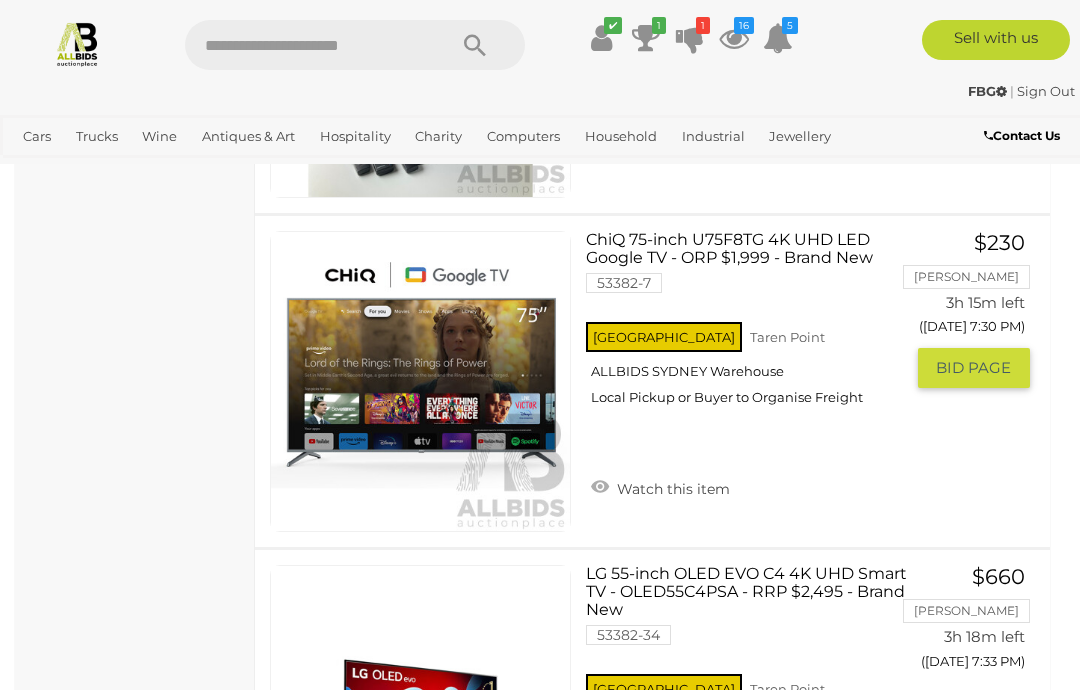 click on "Watch this item" at bounding box center (660, 487) 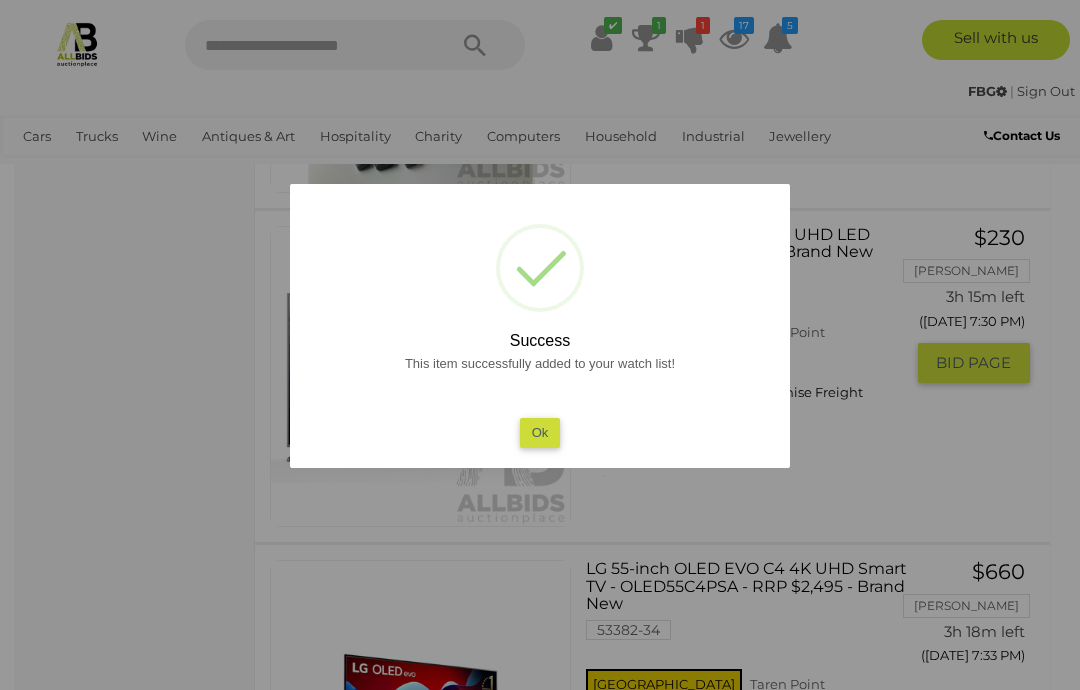 click on "Ok" at bounding box center (540, 432) 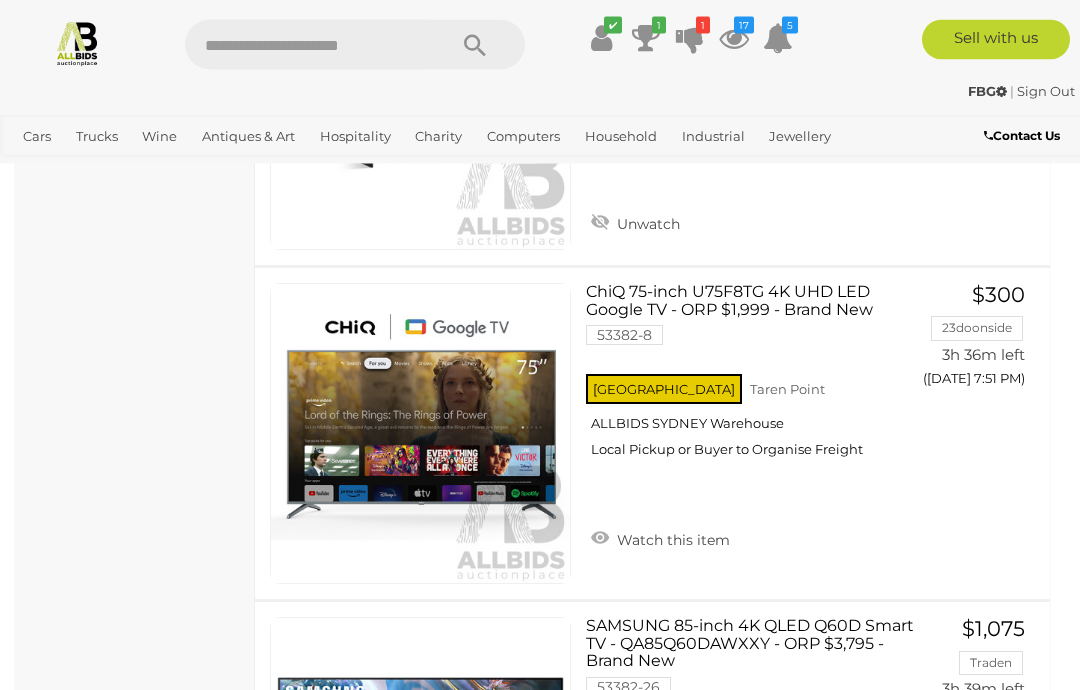 scroll, scrollTop: 7621, scrollLeft: 0, axis: vertical 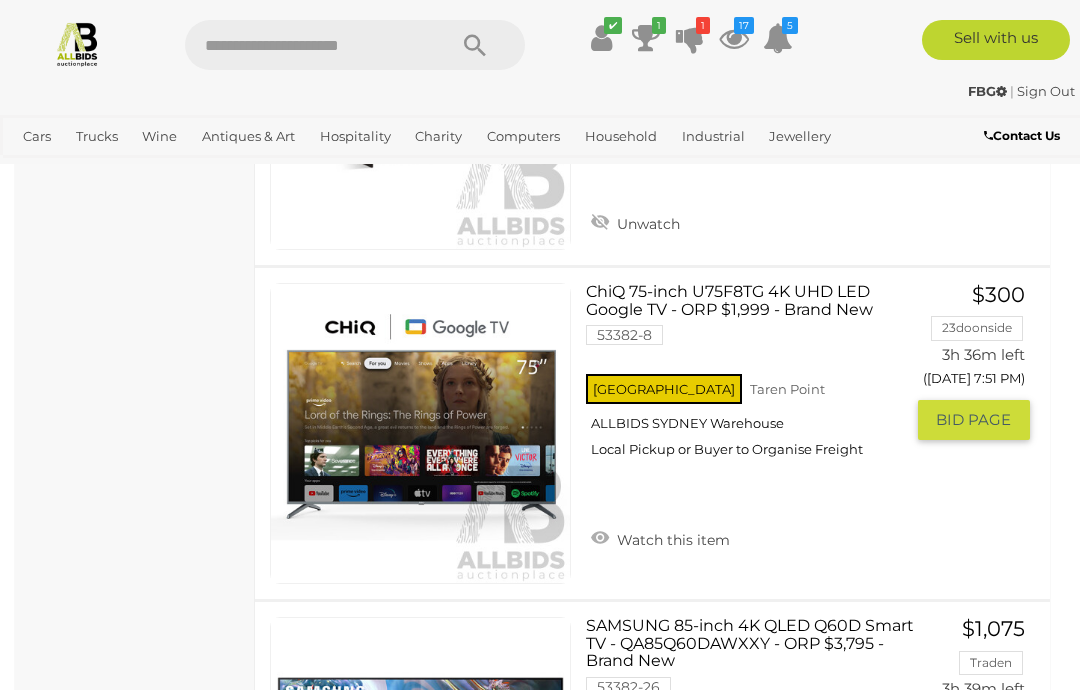 click on "Watch this item" at bounding box center (660, 538) 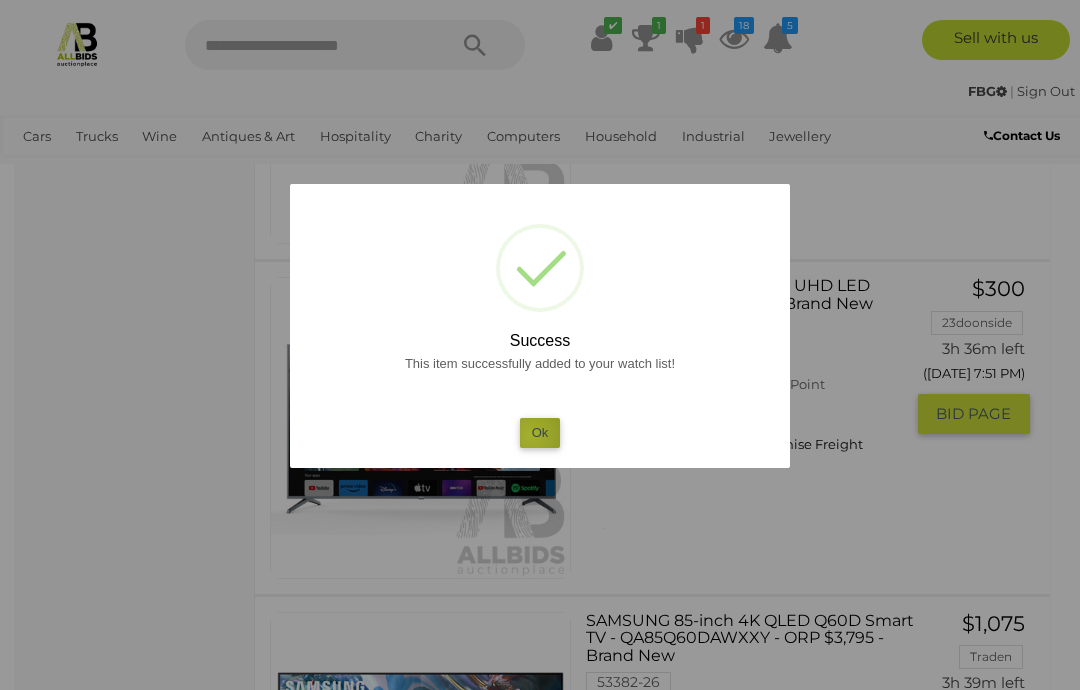 click on "Ok" at bounding box center (540, 432) 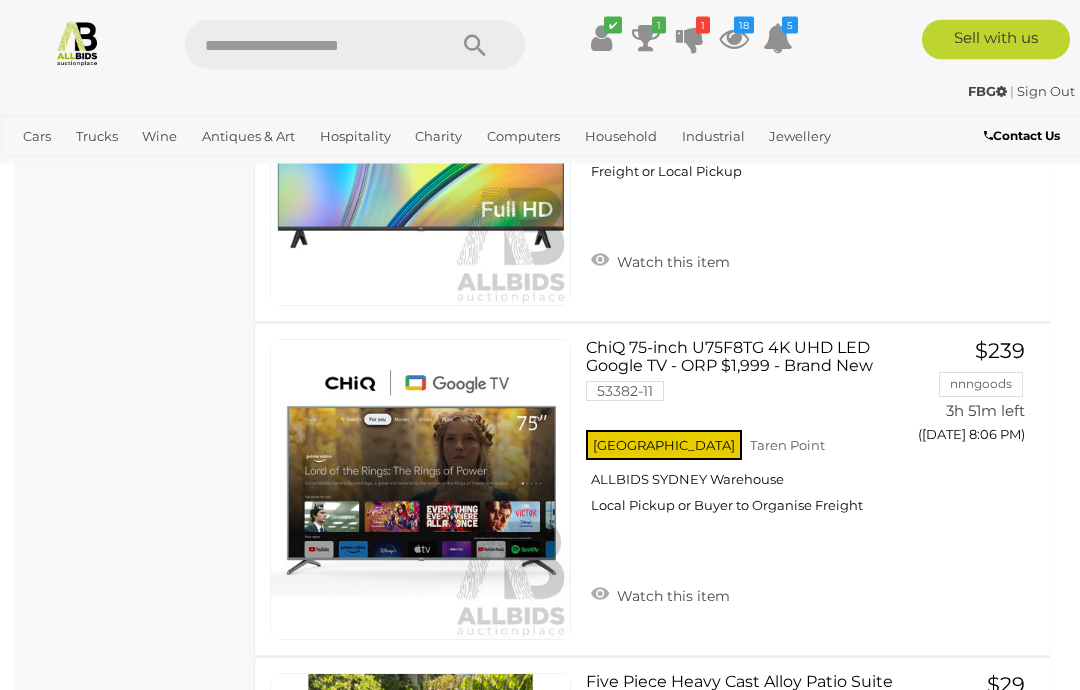 scroll, scrollTop: 10239, scrollLeft: 0, axis: vertical 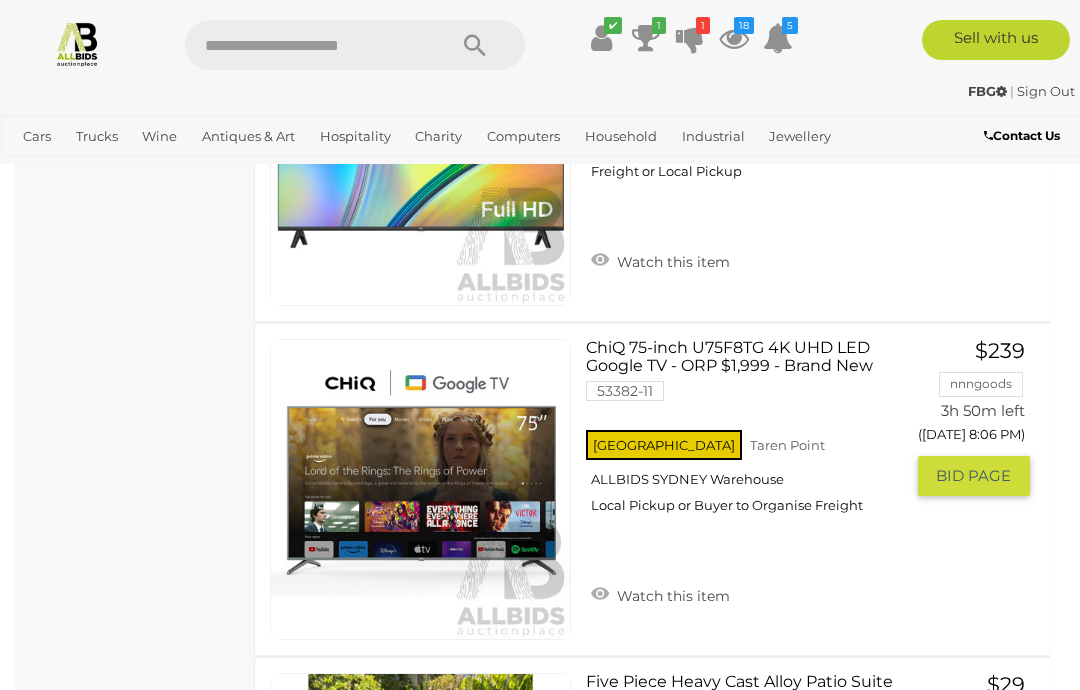 click on "Watch this item" at bounding box center (660, 594) 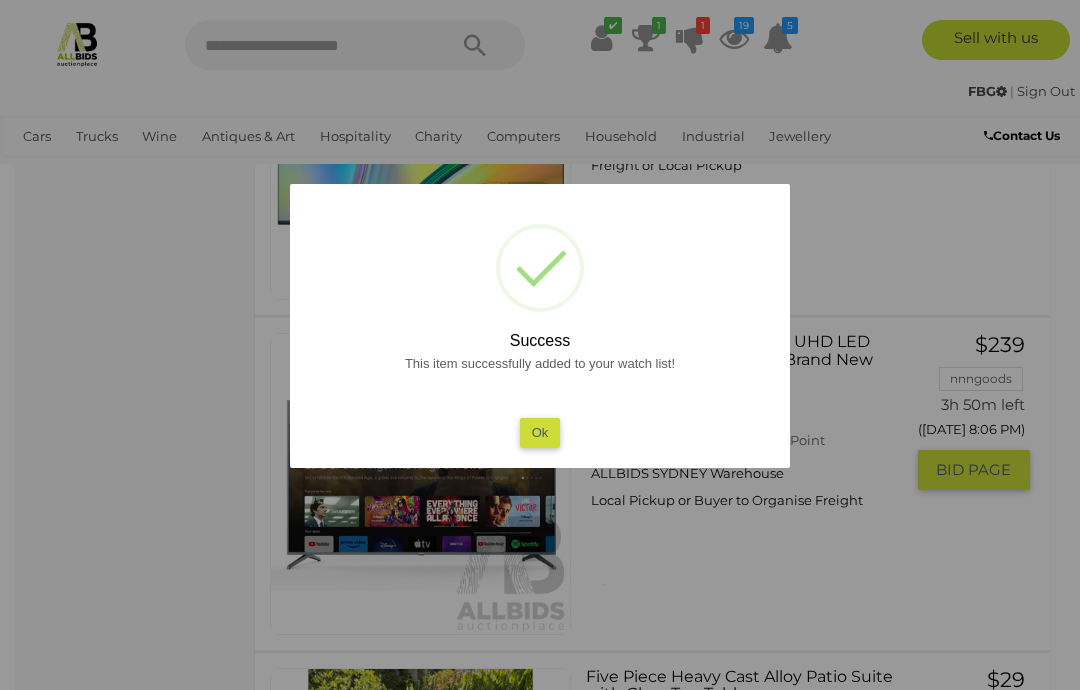 click on "Ok" at bounding box center [540, 432] 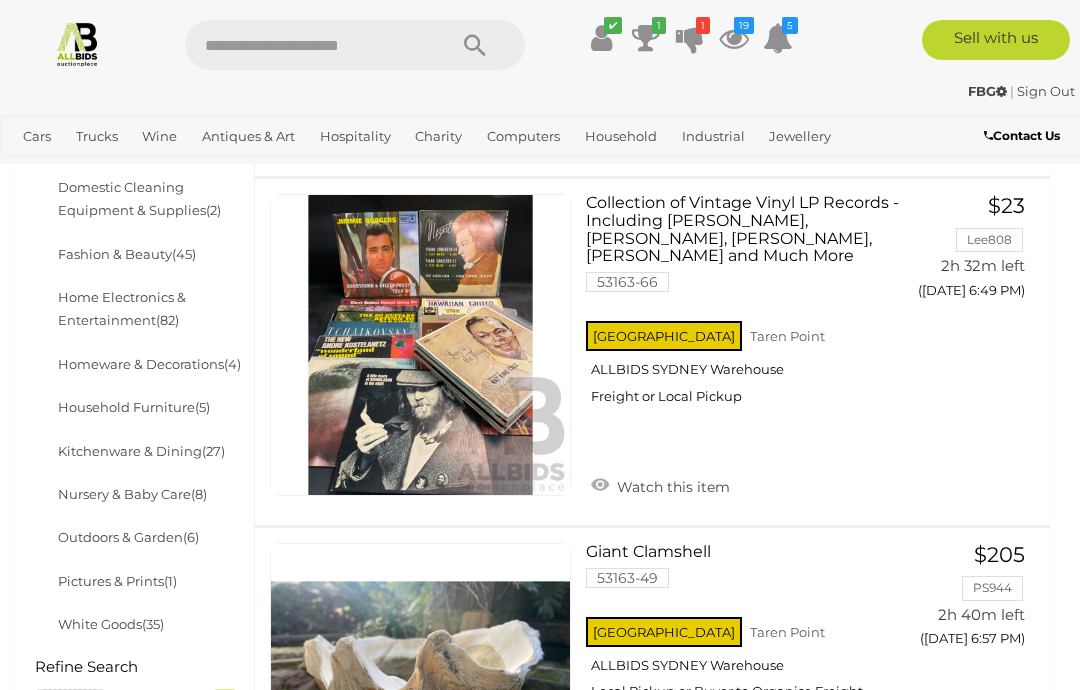 scroll, scrollTop: 0, scrollLeft: 0, axis: both 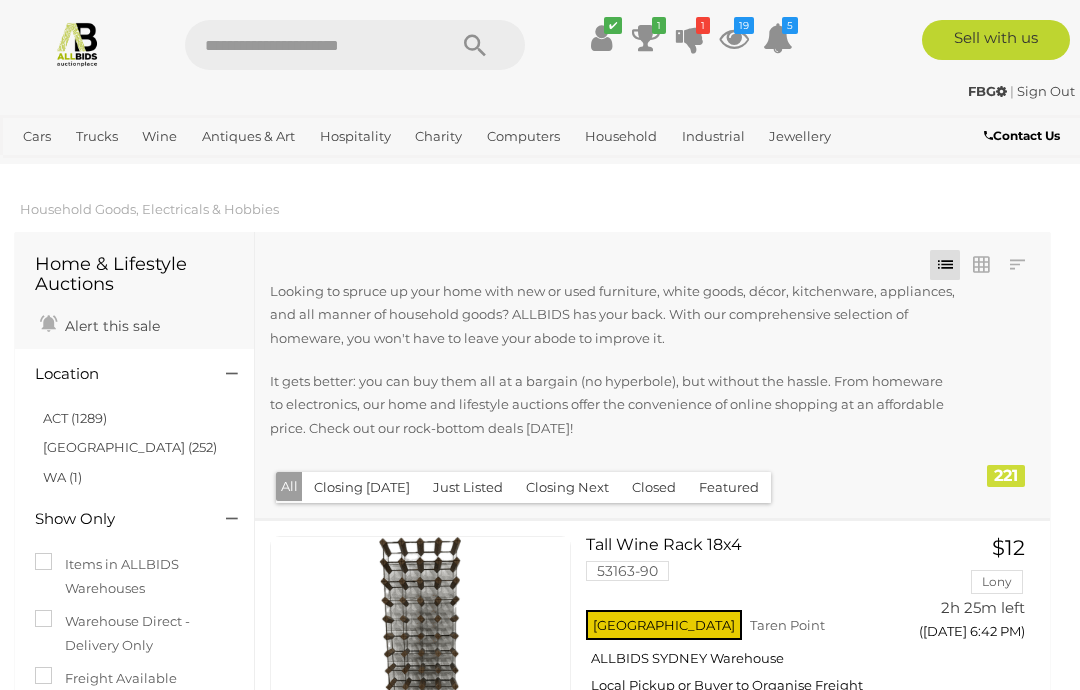 click on "[GEOGRAPHIC_DATA] (252)" at bounding box center (130, 447) 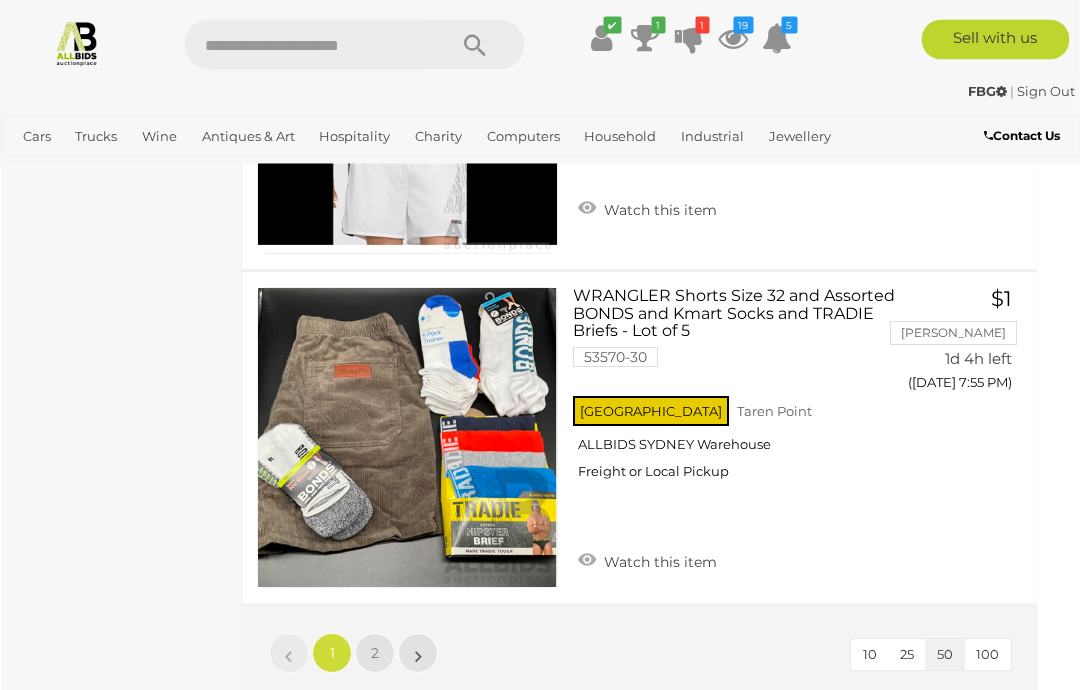 scroll, scrollTop: 16656, scrollLeft: 13, axis: both 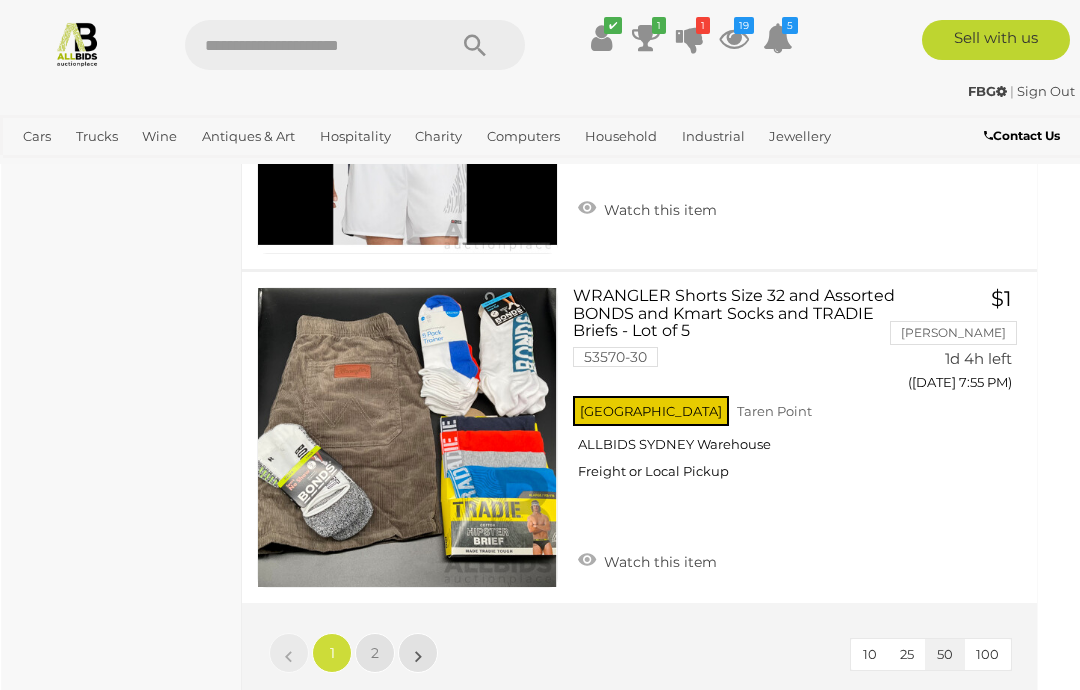 click on "2" at bounding box center [375, 653] 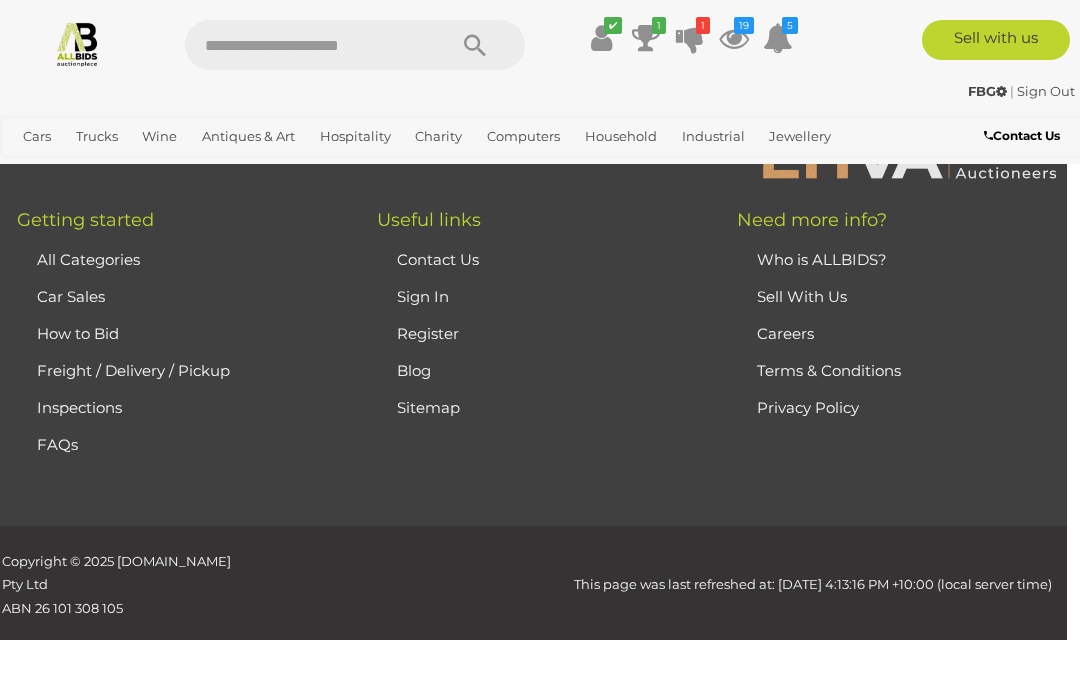 scroll, scrollTop: 315, scrollLeft: 0, axis: vertical 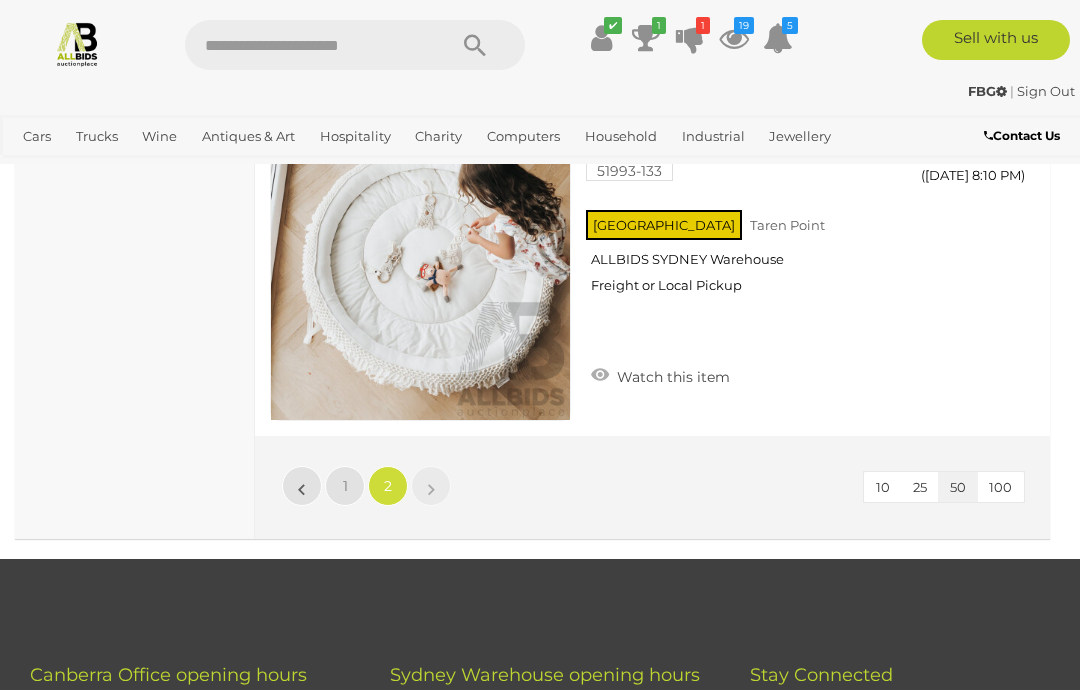 click on "1" at bounding box center (345, 486) 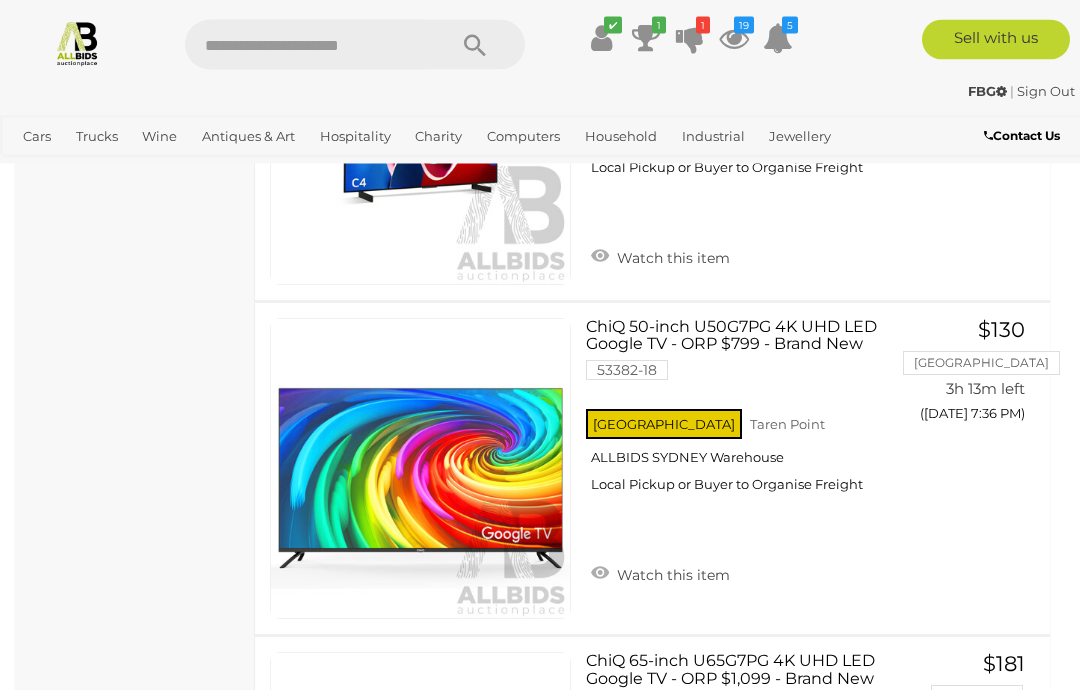 scroll, scrollTop: 5915, scrollLeft: 0, axis: vertical 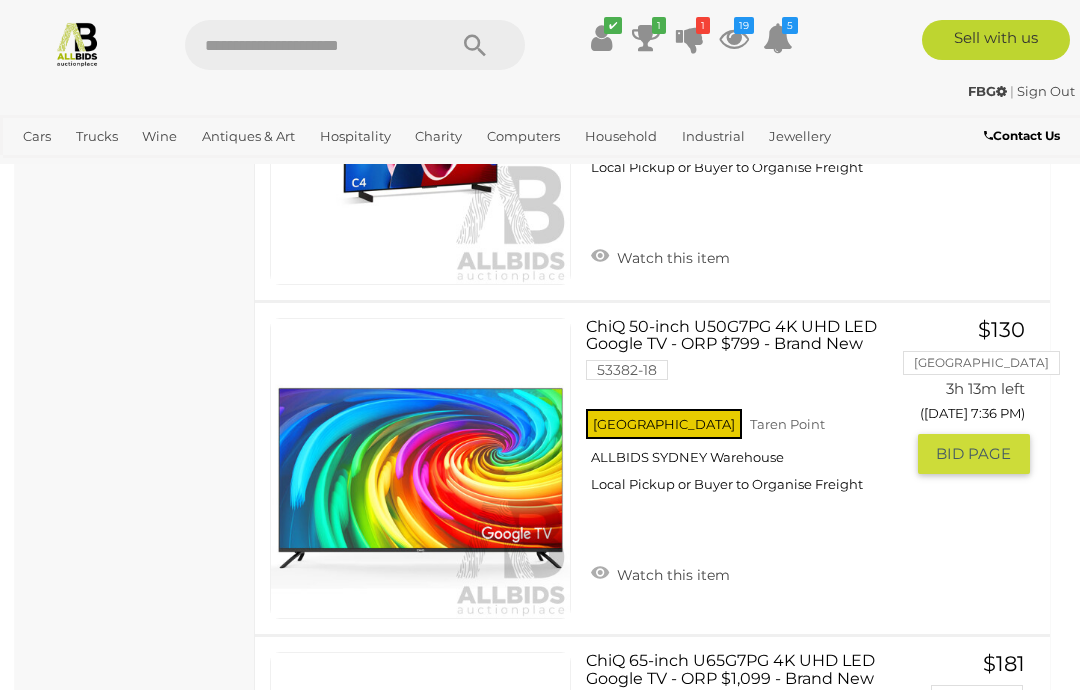 click on "ChiQ 50-inch U50G7PG 4K UHD LED Google TV - ORP $799 - Brand New
53382-18
NSW Taren Point  $130" at bounding box center (652, 468) 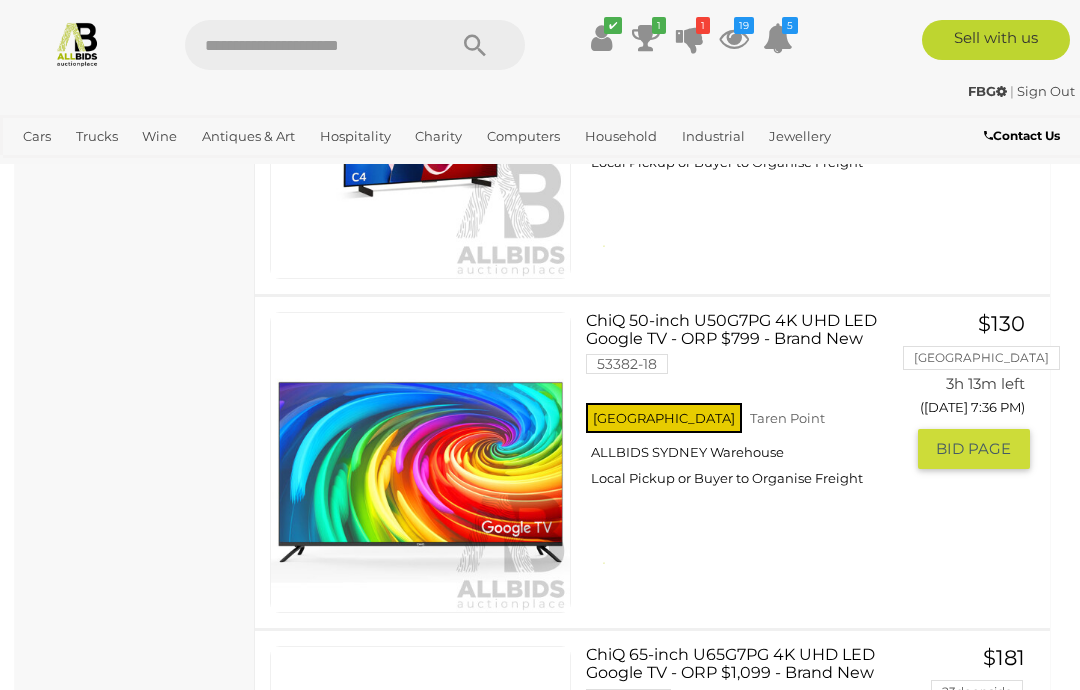click on "NSW
Taren Point
ALLBIDS SYDNEY Warehouse
Local Pickup or Buyer to Organise Freight" at bounding box center (744, 450) 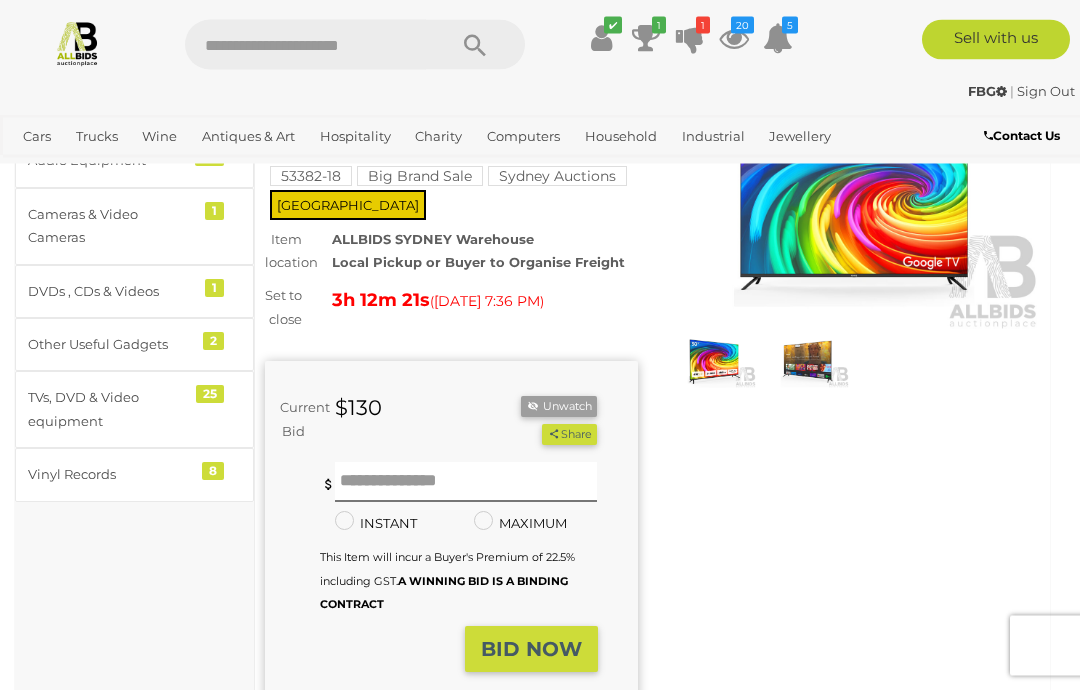 scroll, scrollTop: 0, scrollLeft: 0, axis: both 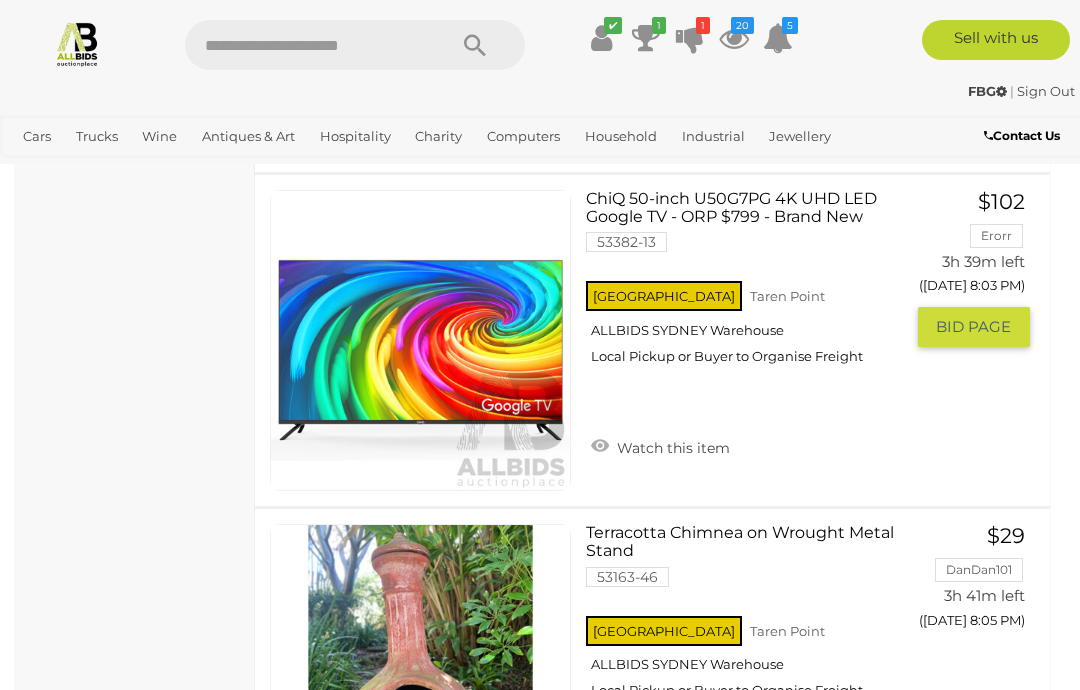 click on "Watch this item" at bounding box center (660, 446) 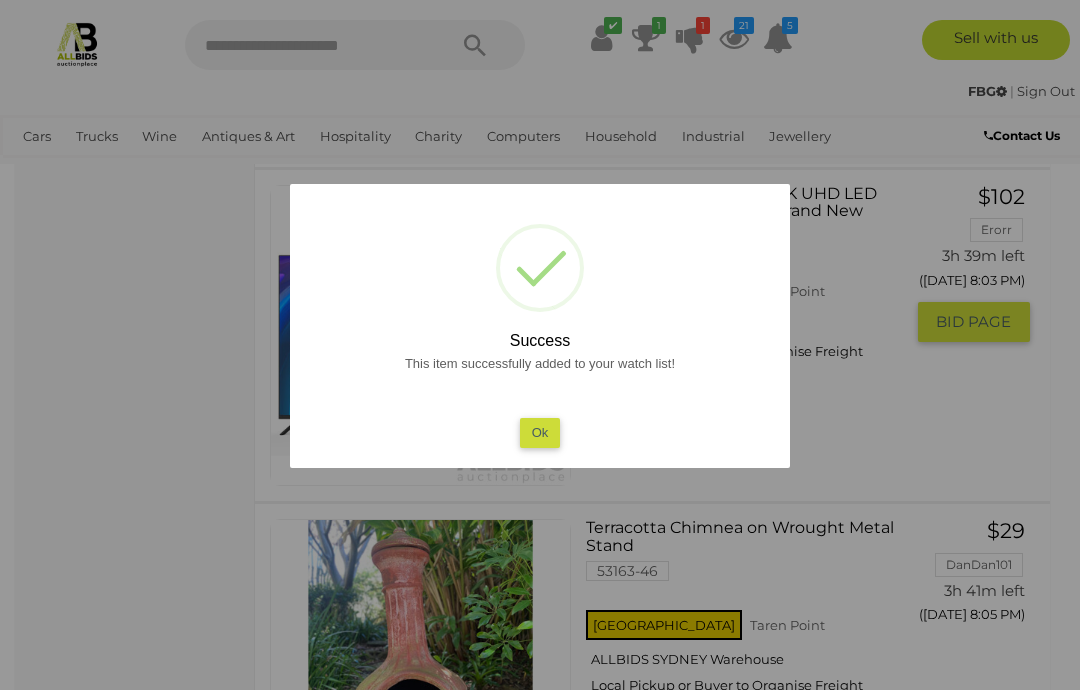 click on "Ok" at bounding box center [540, 432] 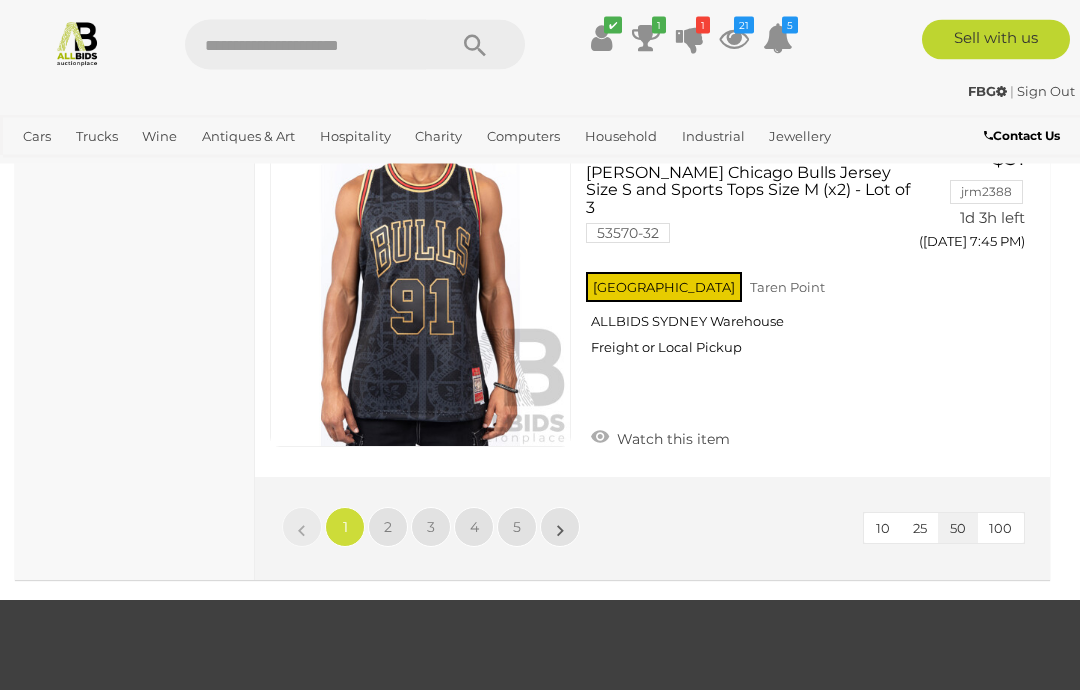 scroll, scrollTop: 16947, scrollLeft: 0, axis: vertical 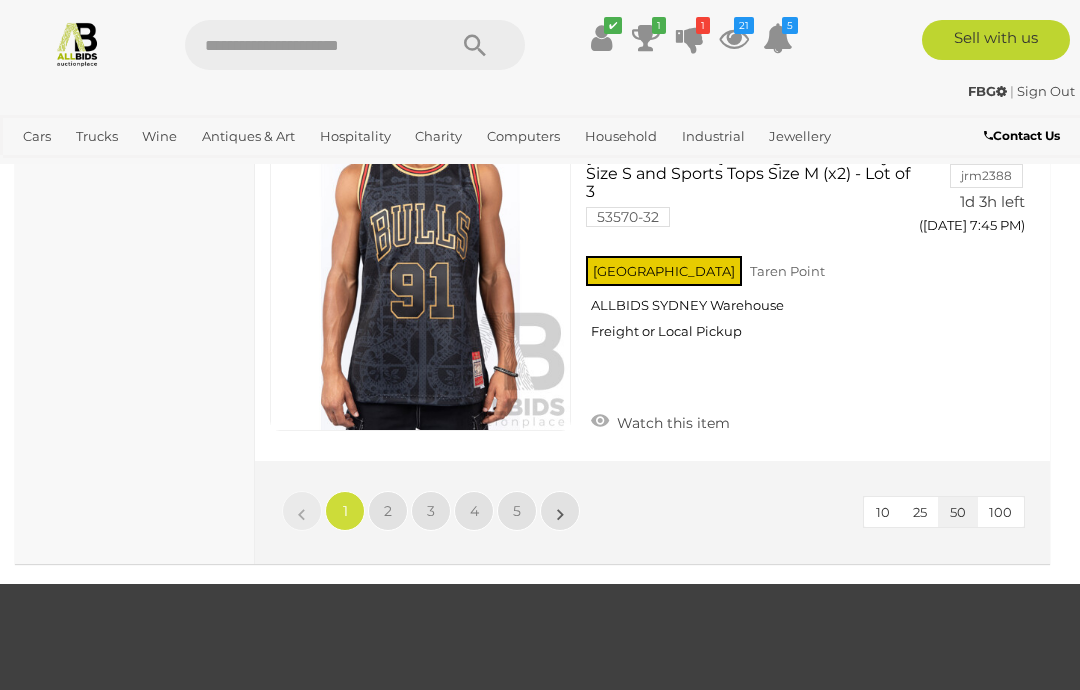click on "2" at bounding box center [388, 511] 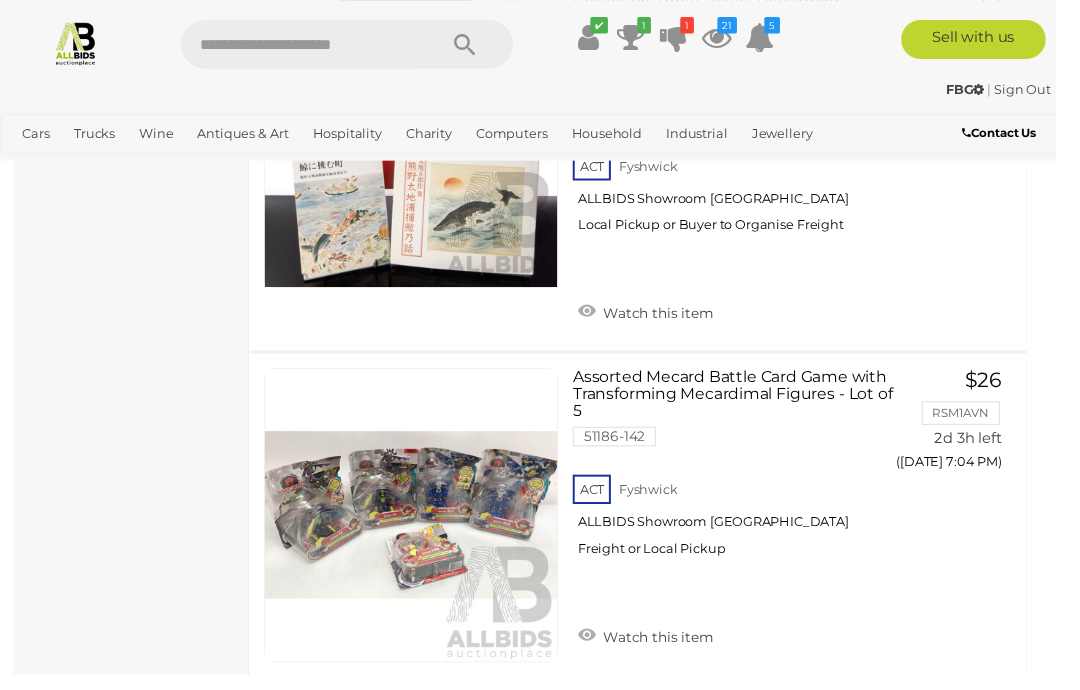 scroll, scrollTop: 6963, scrollLeft: 0, axis: vertical 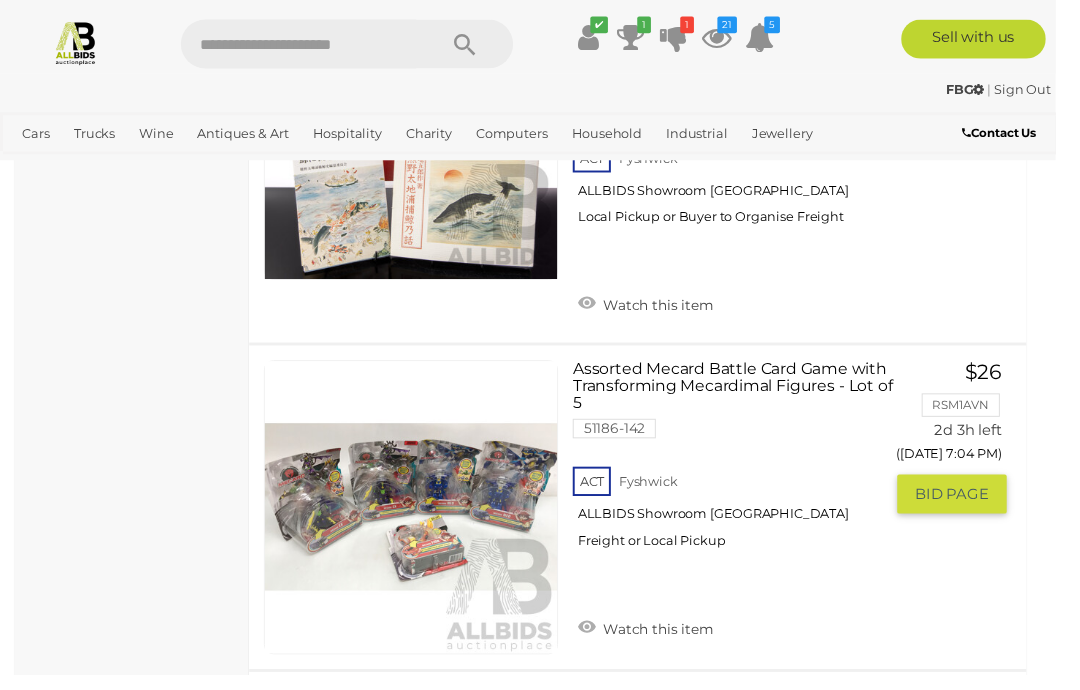 click on "Assorted Mecard Battle Card Game with Transforming Mecardimal Figures - Lot of 5
51186-142
ACT" at bounding box center [751, 472] 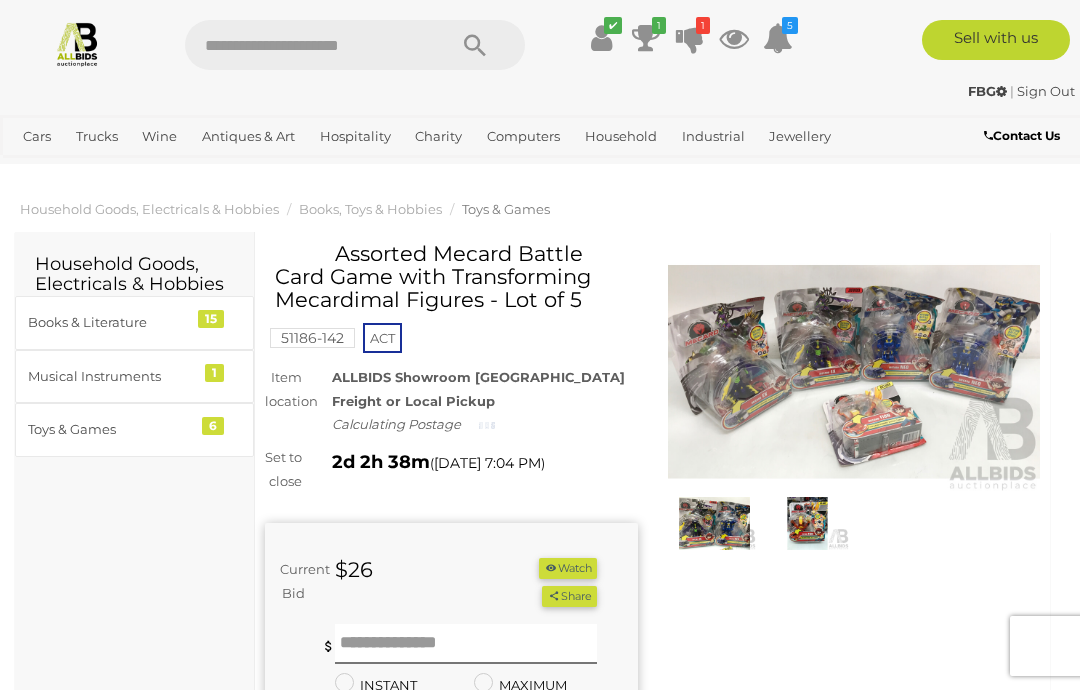 scroll, scrollTop: 0, scrollLeft: 0, axis: both 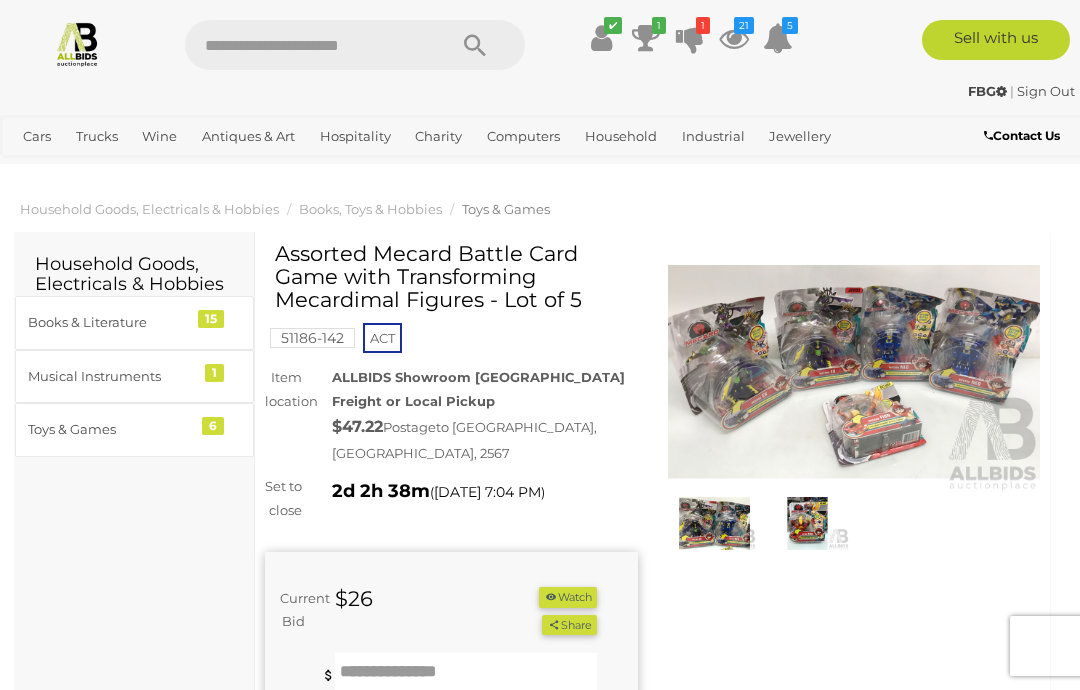 click at bounding box center [854, 372] 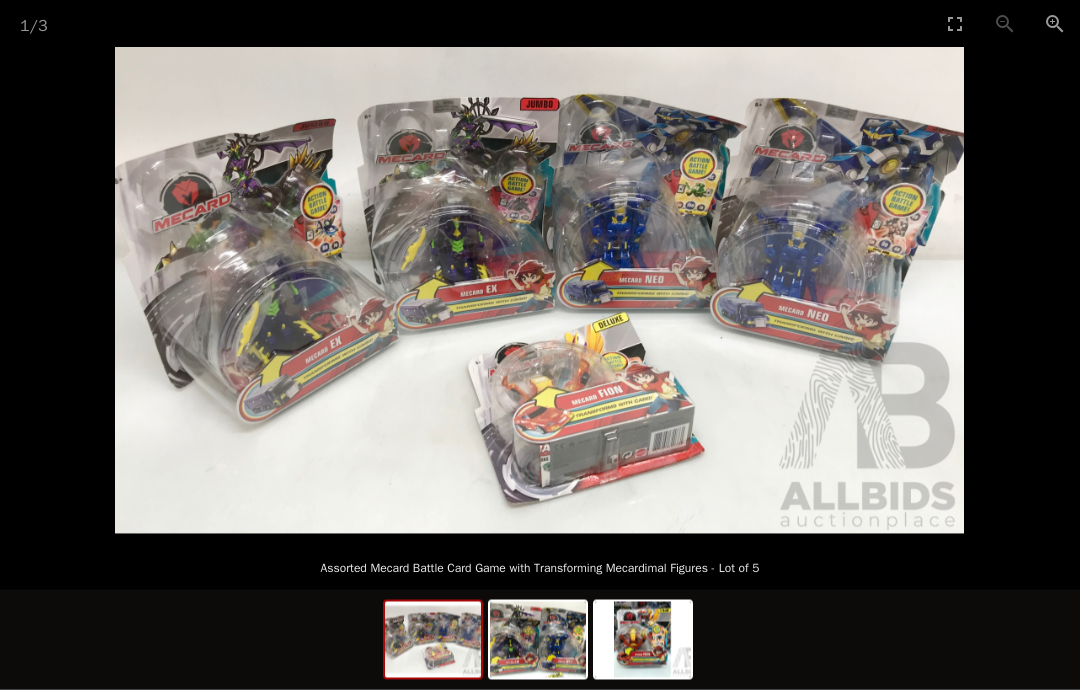 scroll, scrollTop: 335, scrollLeft: 0, axis: vertical 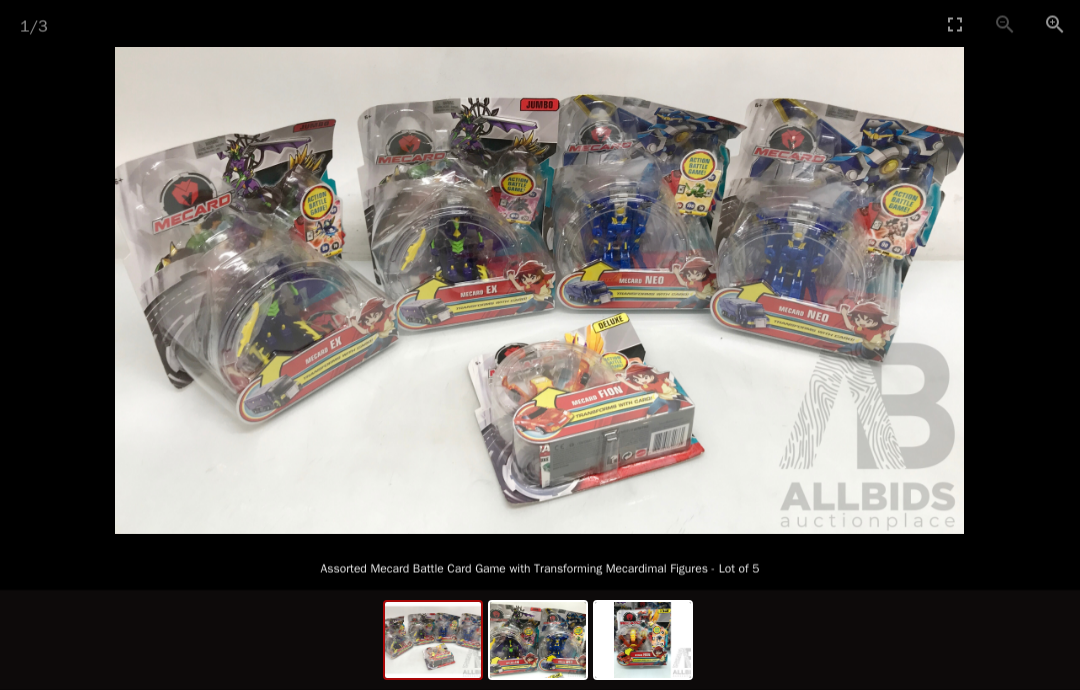 click at bounding box center (538, 640) 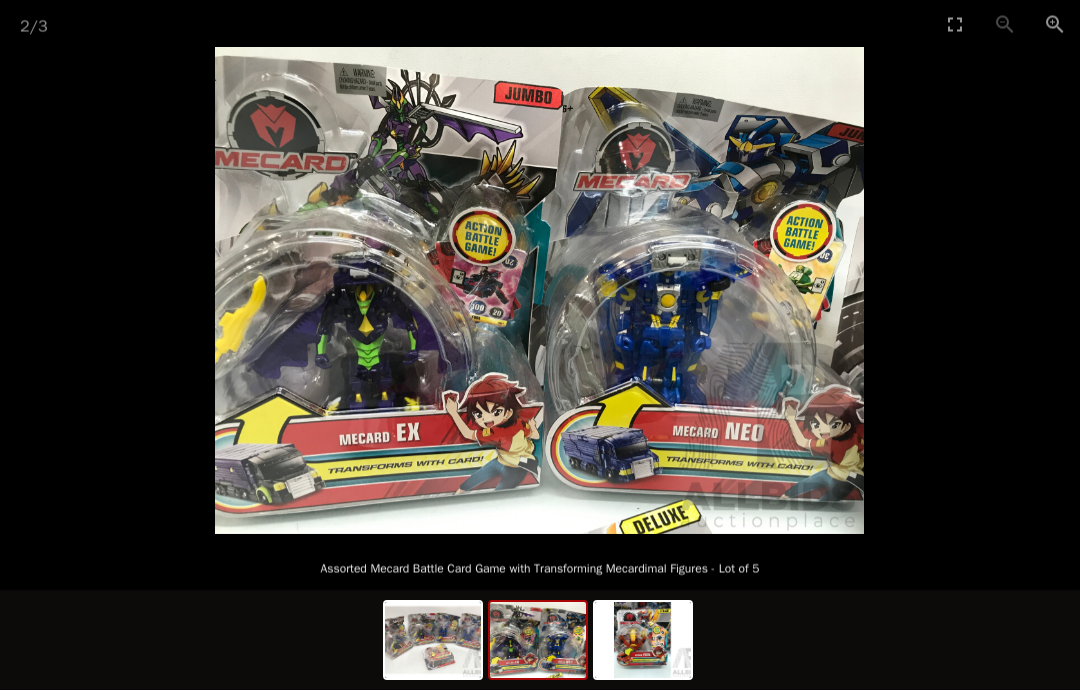 click at bounding box center [643, 640] 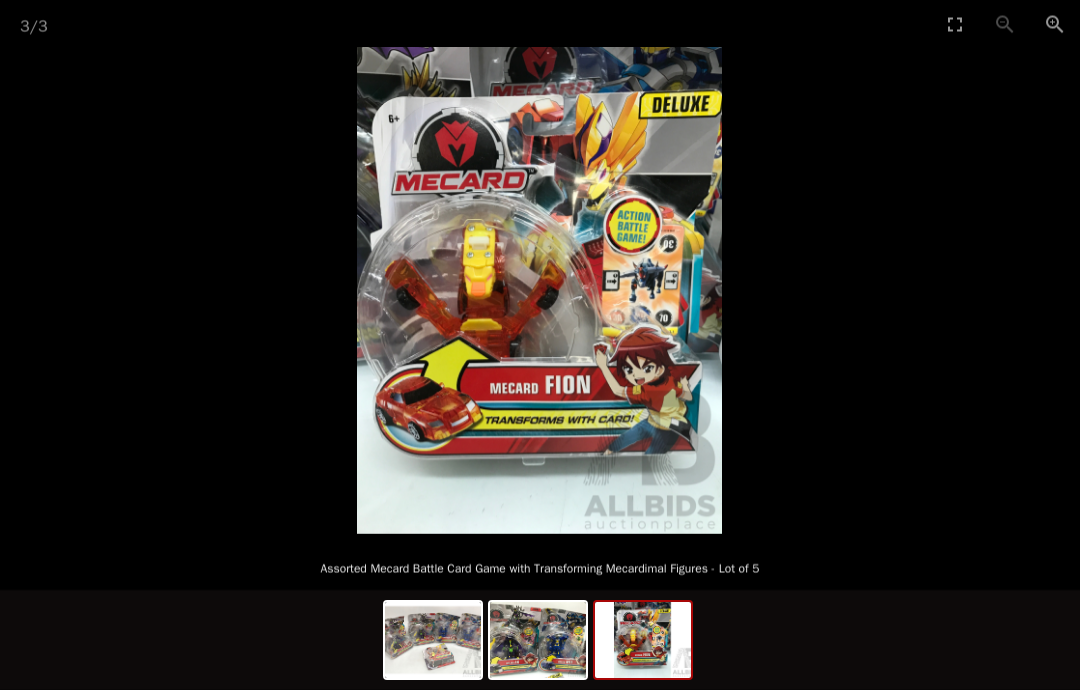 scroll, scrollTop: 0, scrollLeft: 0, axis: both 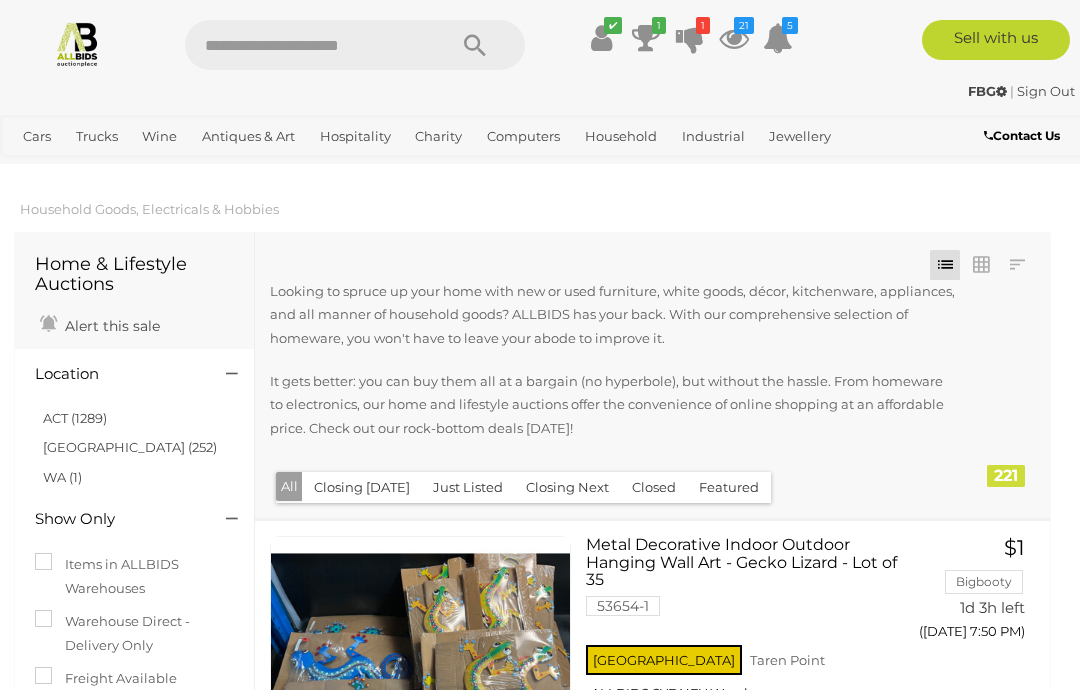 click on "[GEOGRAPHIC_DATA] (252)" at bounding box center (130, 447) 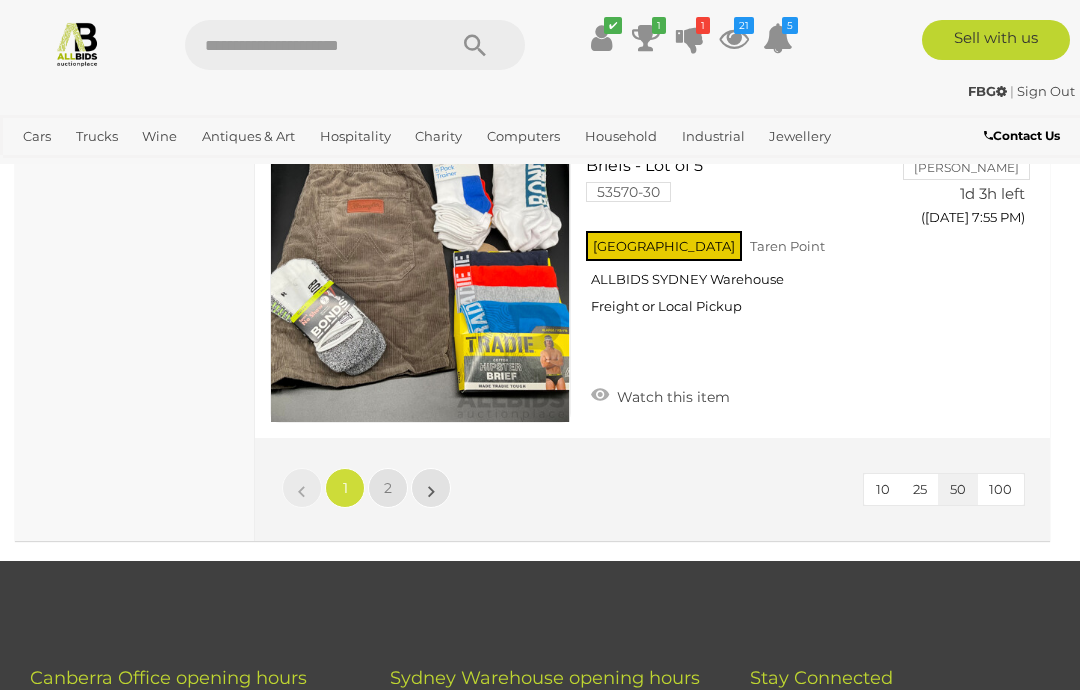 scroll, scrollTop: 16818, scrollLeft: 0, axis: vertical 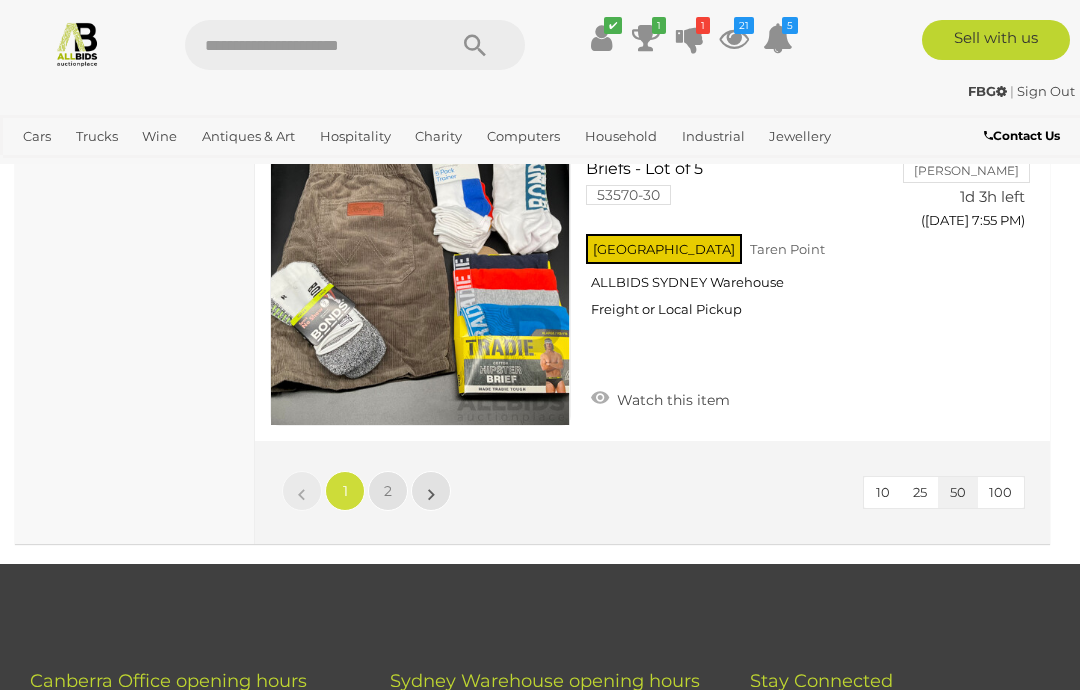 click on "2" at bounding box center (388, 491) 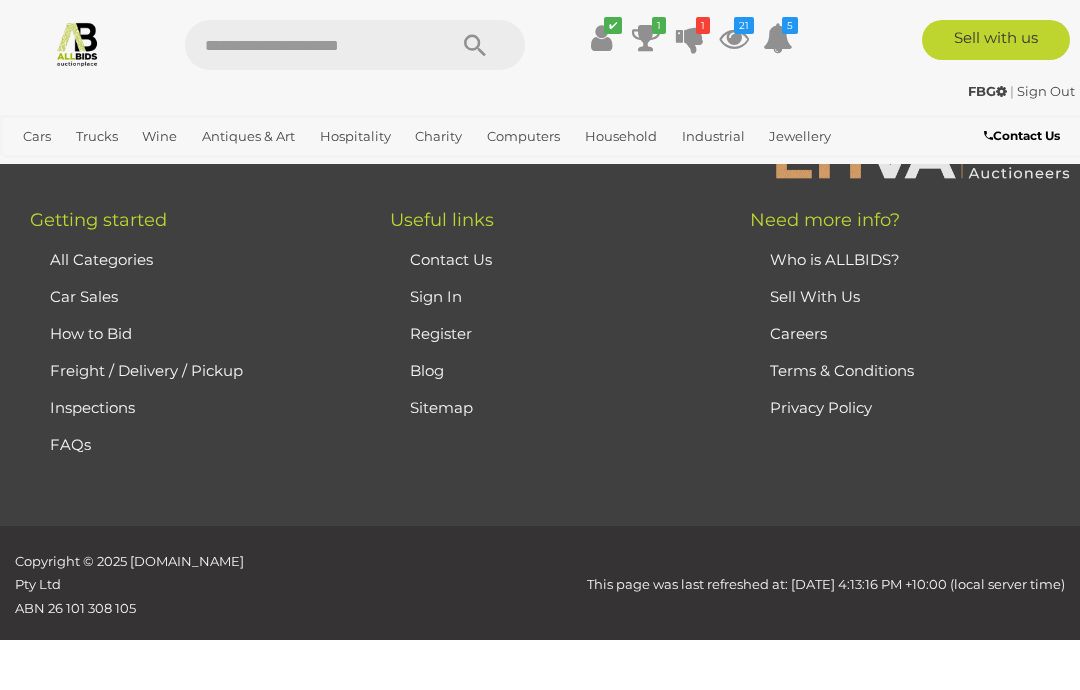 scroll, scrollTop: 315, scrollLeft: 0, axis: vertical 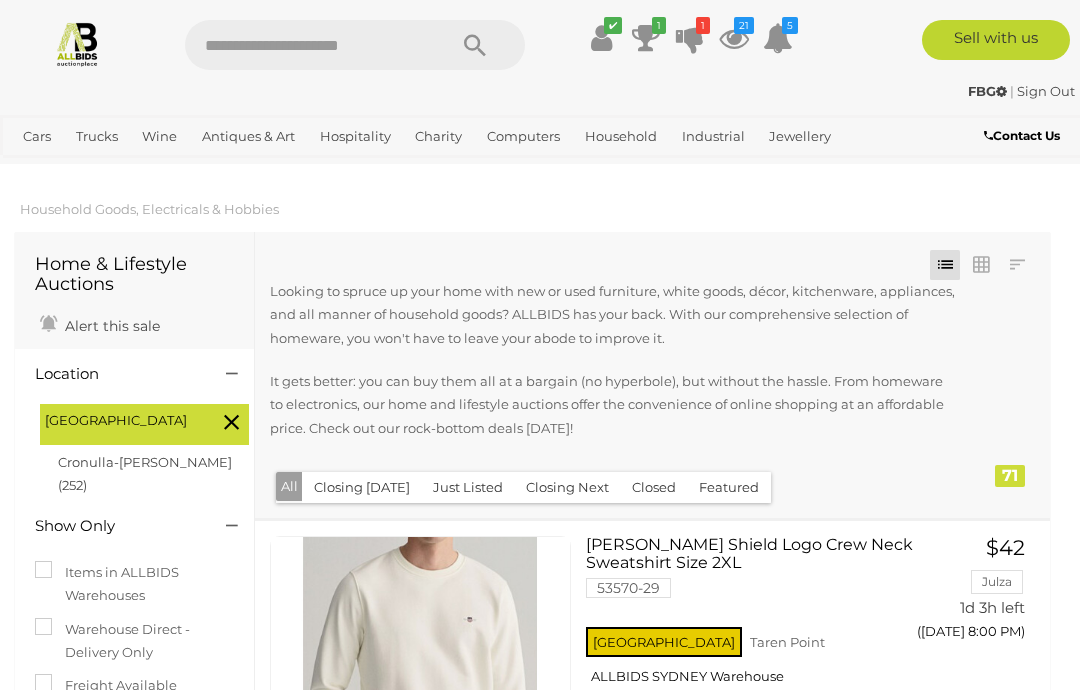 click on "View All Household  Auctions" at bounding box center (0, 0) 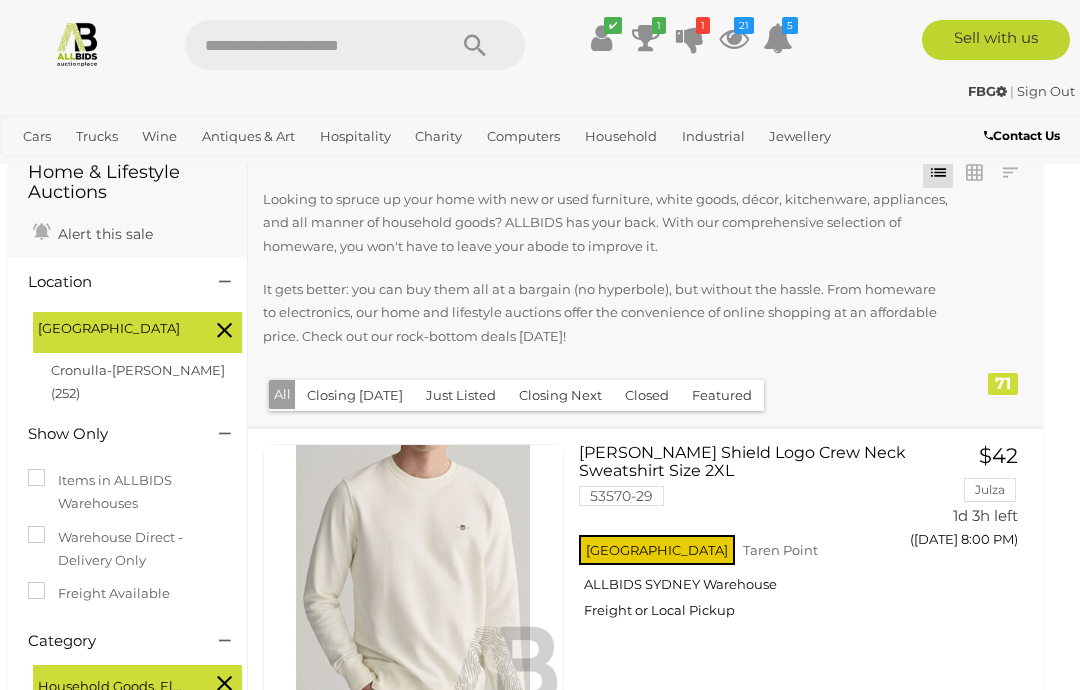 scroll, scrollTop: 0, scrollLeft: 25, axis: horizontal 